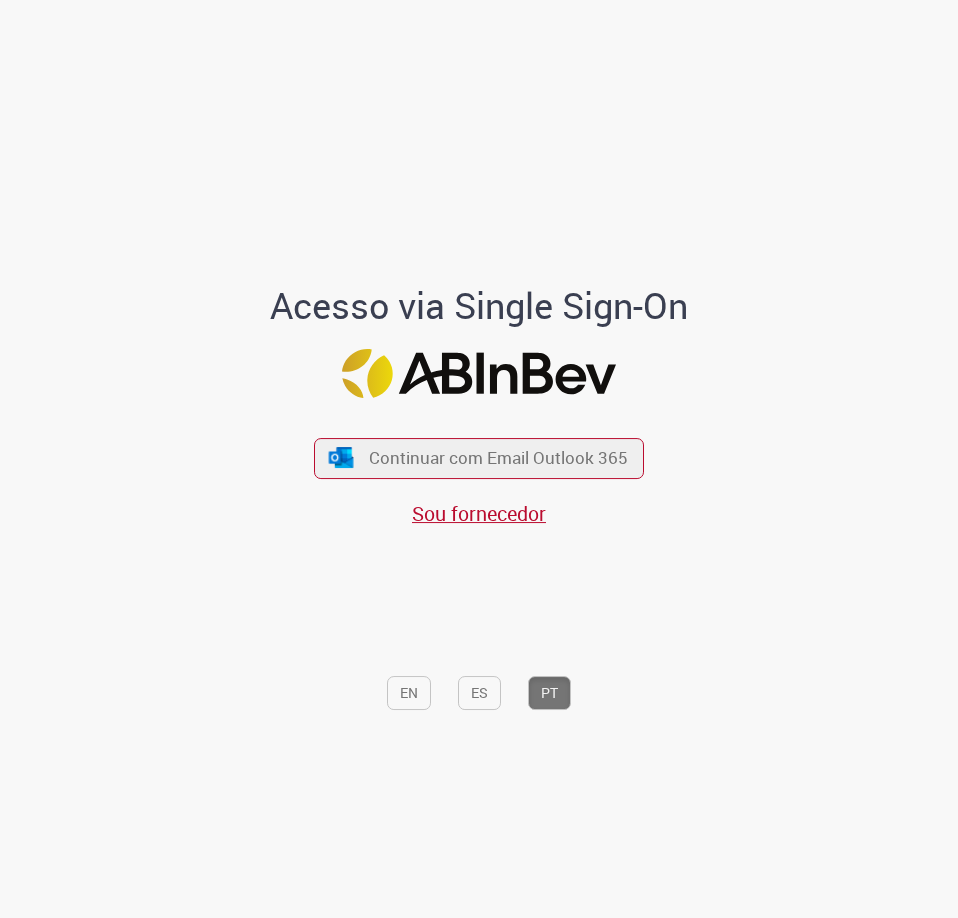 scroll, scrollTop: 0, scrollLeft: 0, axis: both 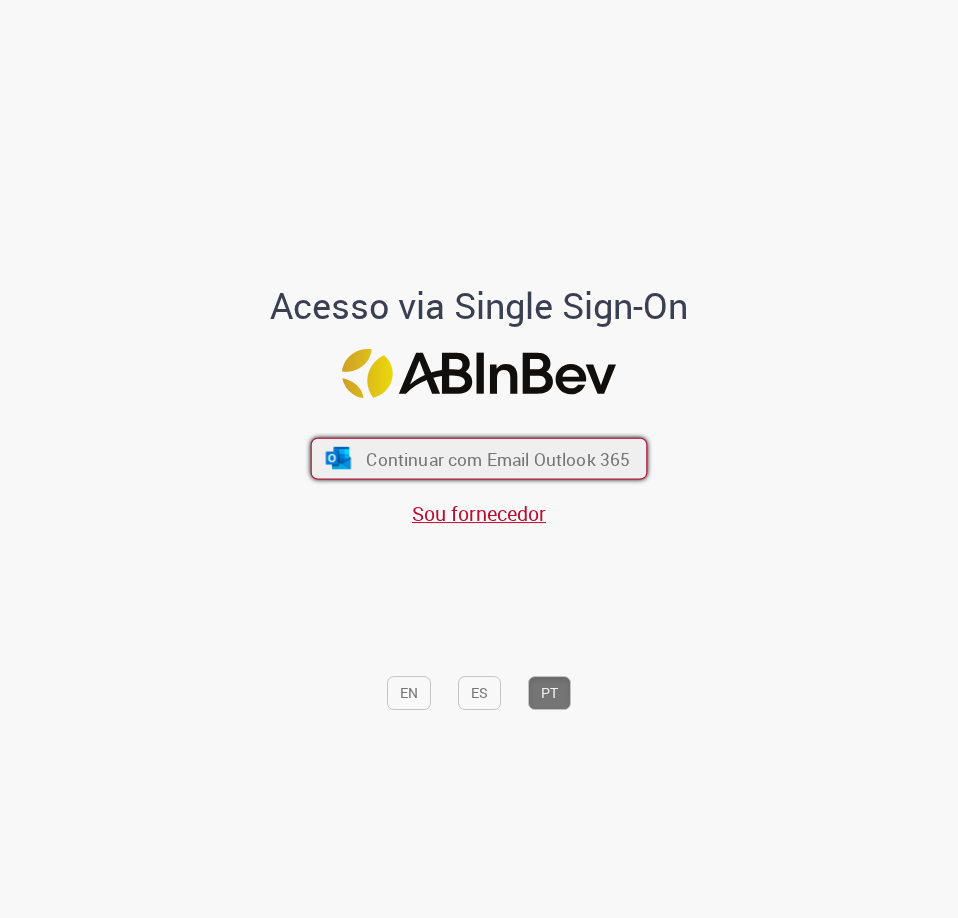 click on "Continuar com Email Outlook 365" at bounding box center [498, 458] 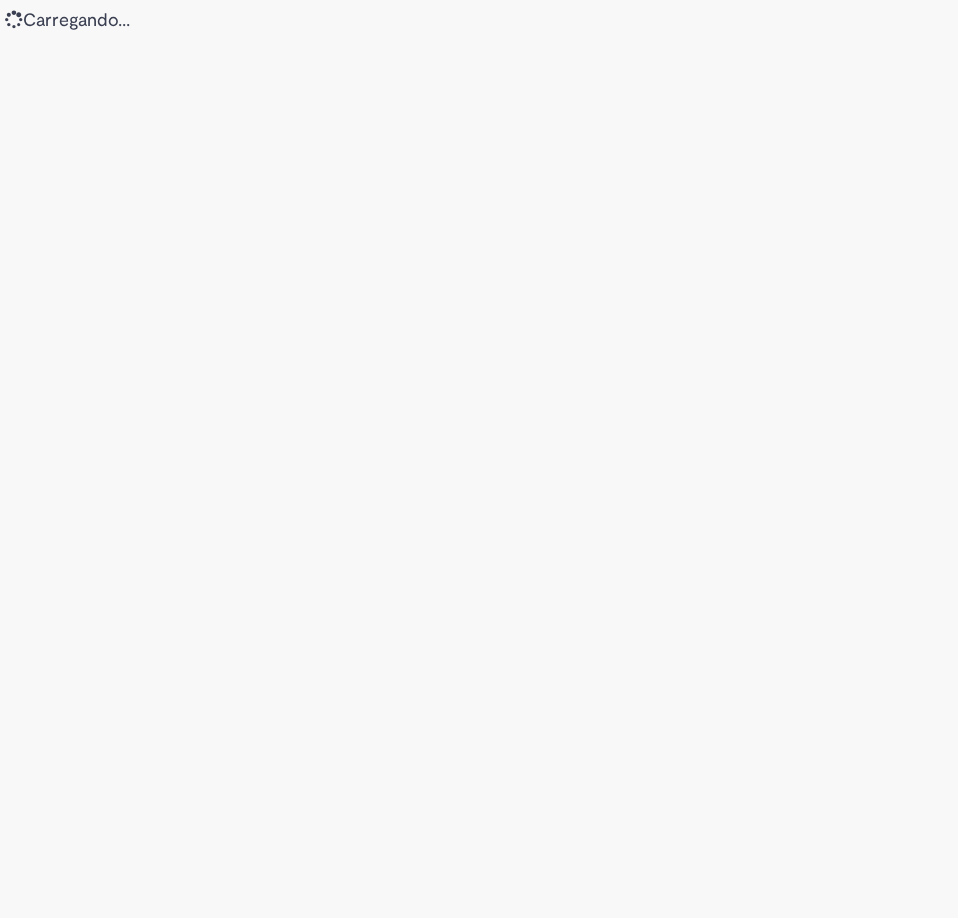 scroll, scrollTop: 0, scrollLeft: 0, axis: both 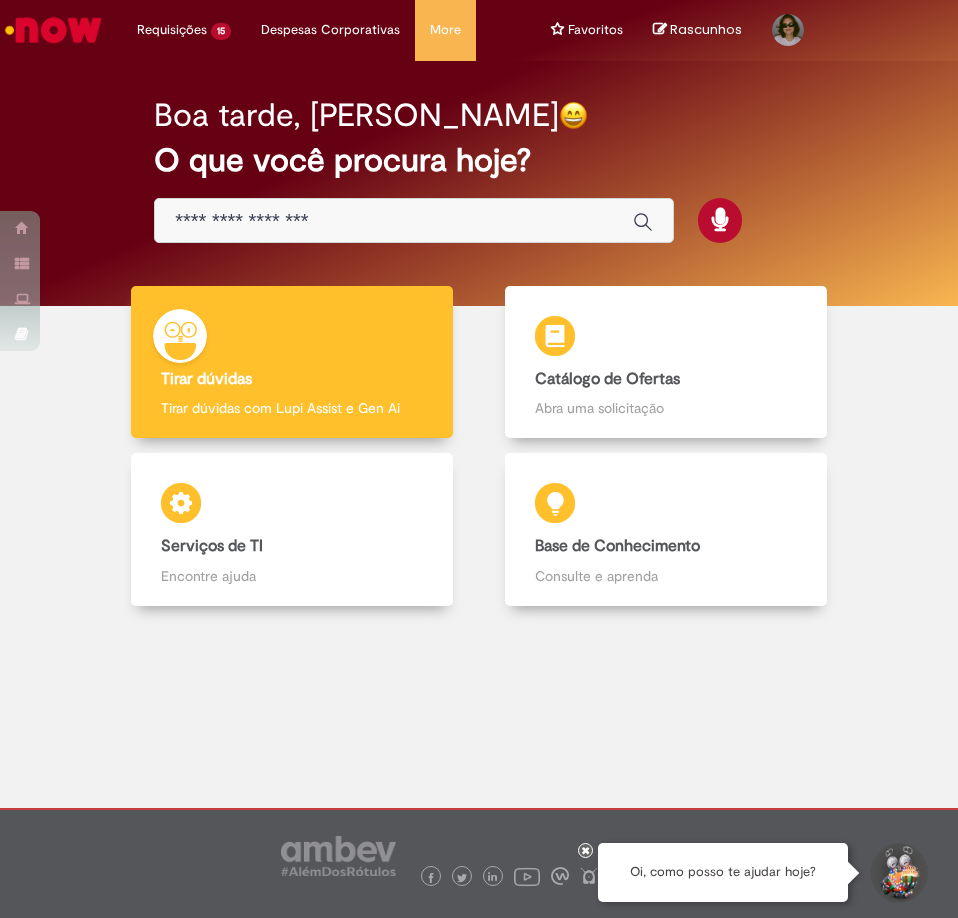 click at bounding box center (414, 220) 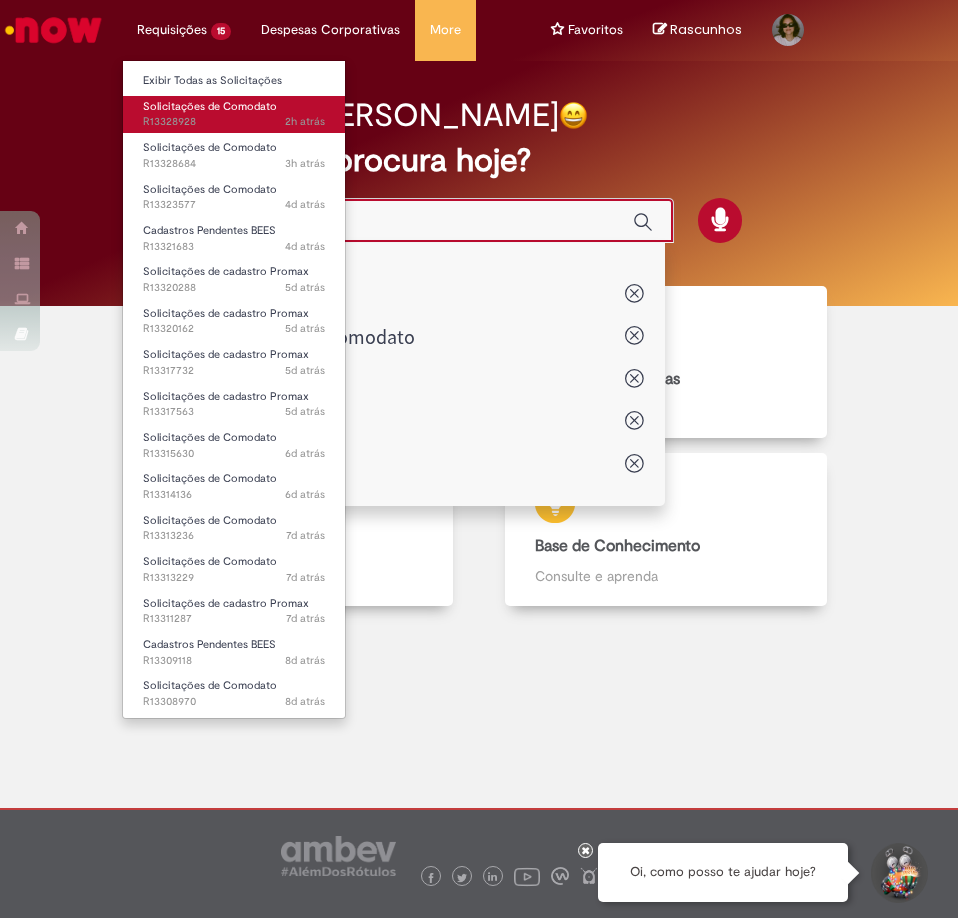 click on "Solicitações de Comodato" at bounding box center (210, 106) 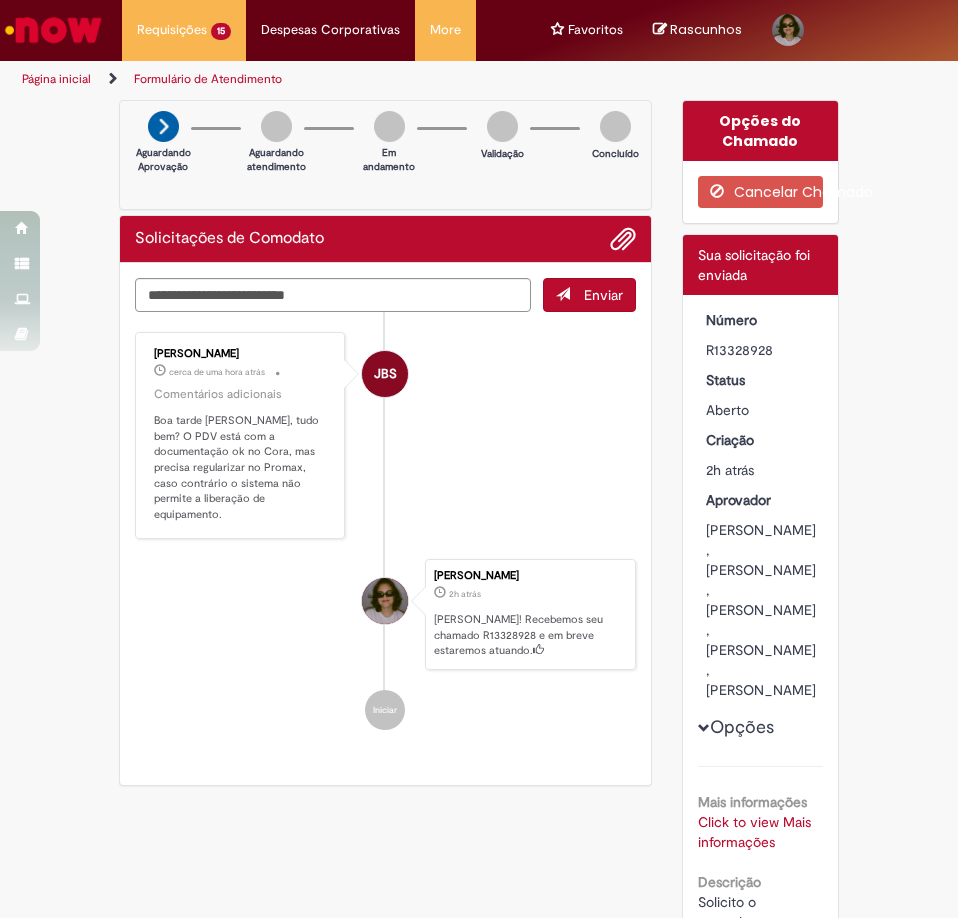 scroll, scrollTop: 200, scrollLeft: 0, axis: vertical 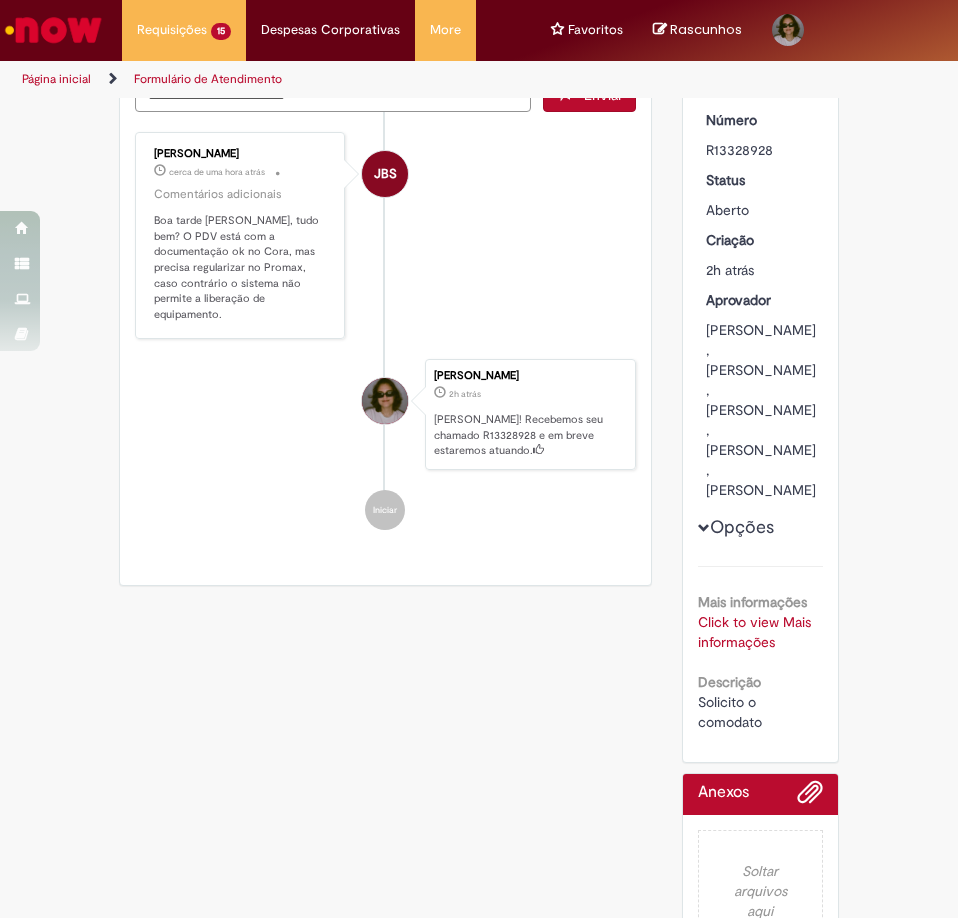 click on "Click to view Mais informações" at bounding box center (754, 632) 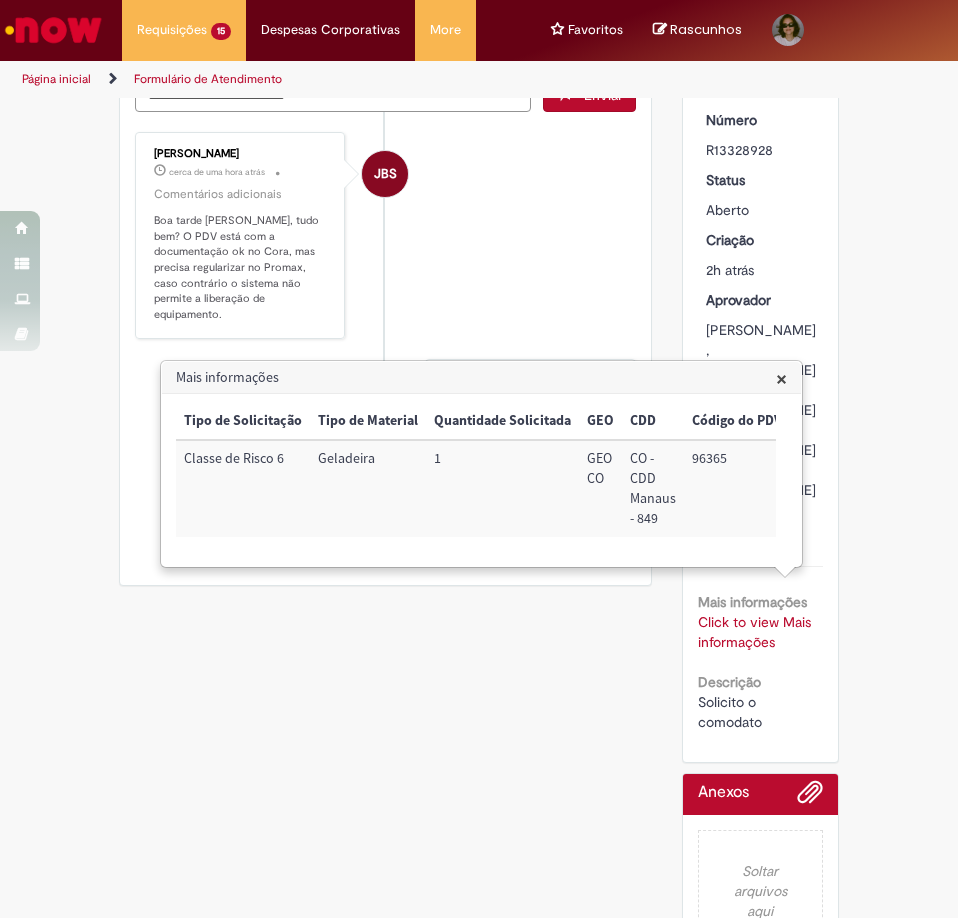 click on "96365" at bounding box center (737, 488) 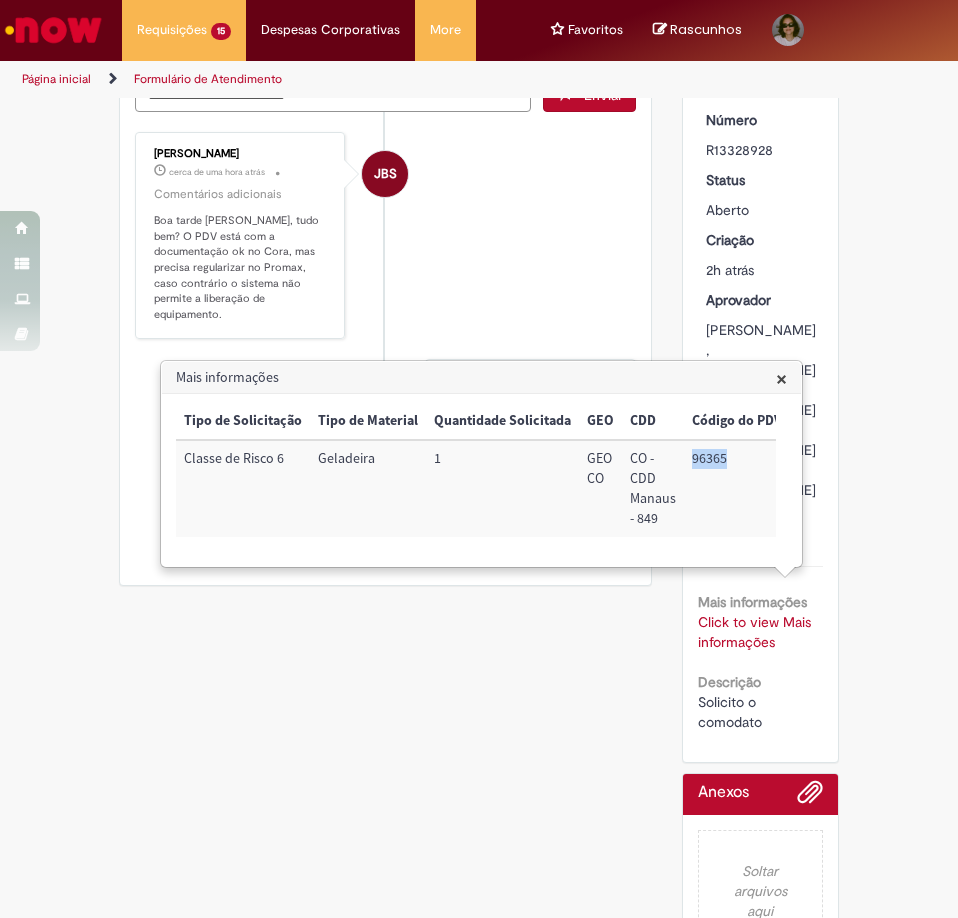 click on "96365" at bounding box center [737, 488] 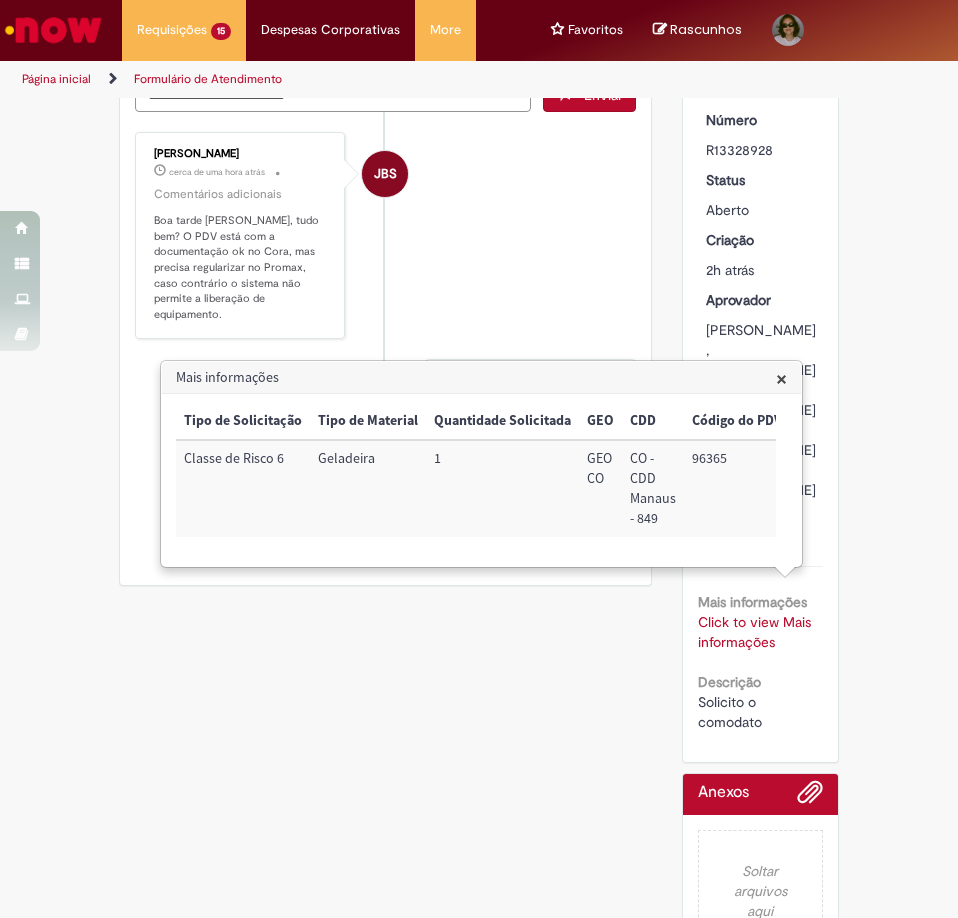 click on "Opções do Chamado
Cancelar Chamado
Detalhes do tíquete       Sua solicitação foi enviada
Número
R13328928
Status
[GEOGRAPHIC_DATA]
Criação
2h atrás 2 horas atrás
Aprovador
[PERSON_NAME], [PERSON_NAME], [PERSON_NAME], [PERSON_NAME], [PERSON_NAME]
Opções
Mais informações
Click to view Mais informações   Click to view Mais informações
Descrição
Solicito o comodato
Anexos
Soltar arquivos aqui" at bounding box center [761, 439] 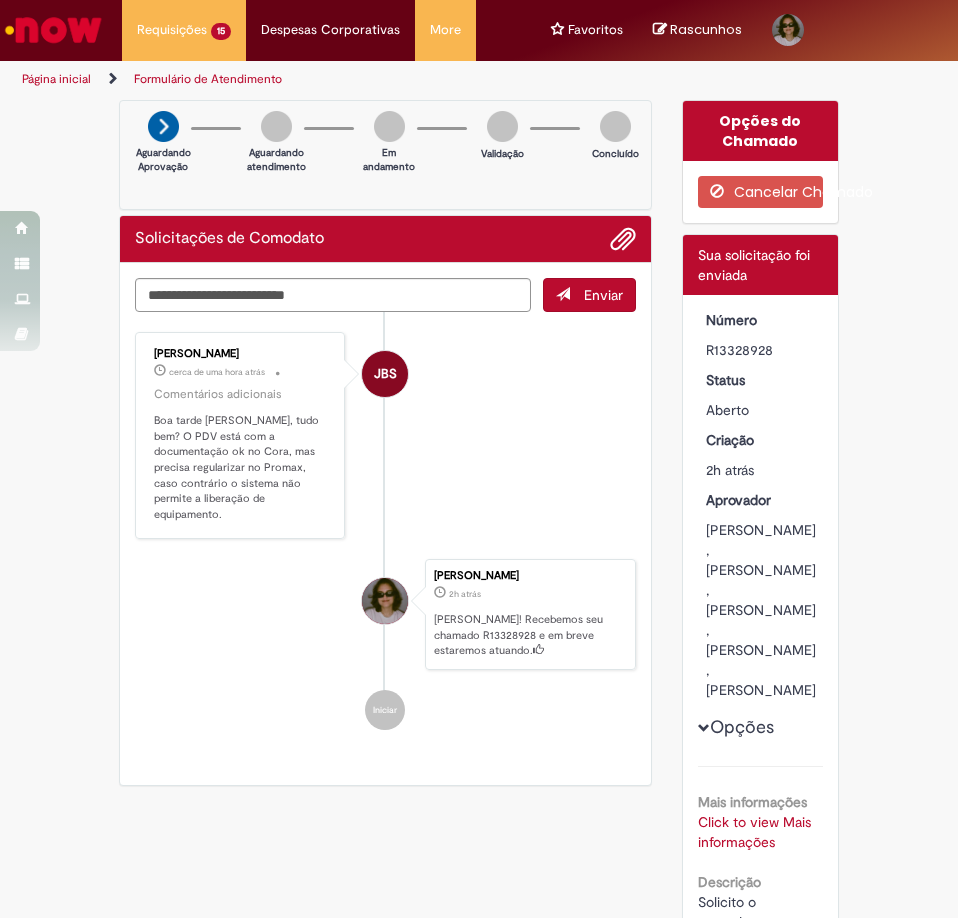 scroll, scrollTop: 200, scrollLeft: 0, axis: vertical 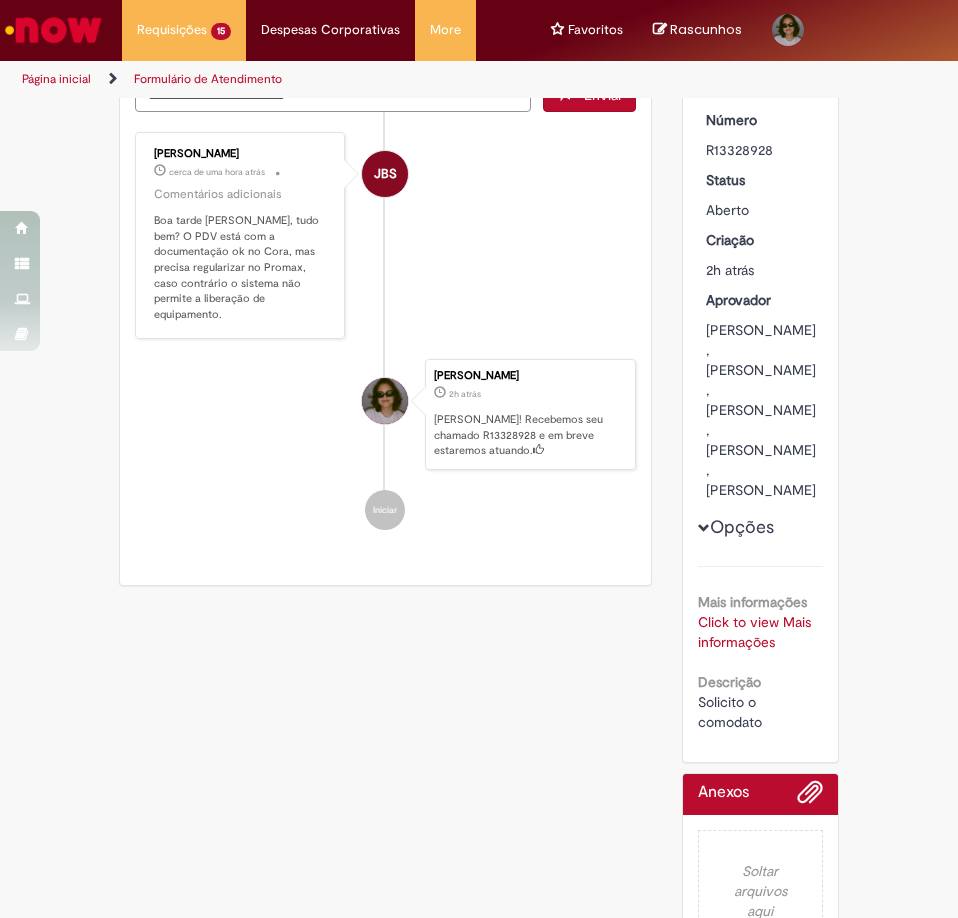 click on "Click to view Mais informações" at bounding box center (754, 632) 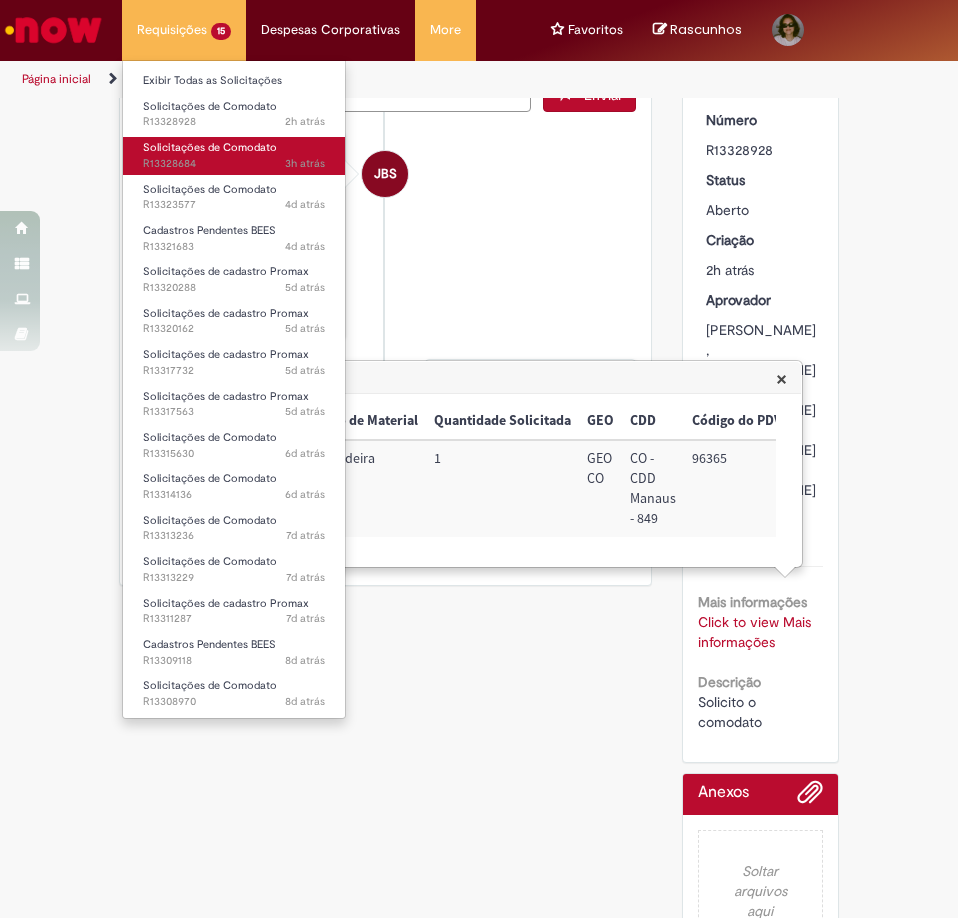 click on "3h atrás 3 horas atrás  R13328684" at bounding box center [234, 164] 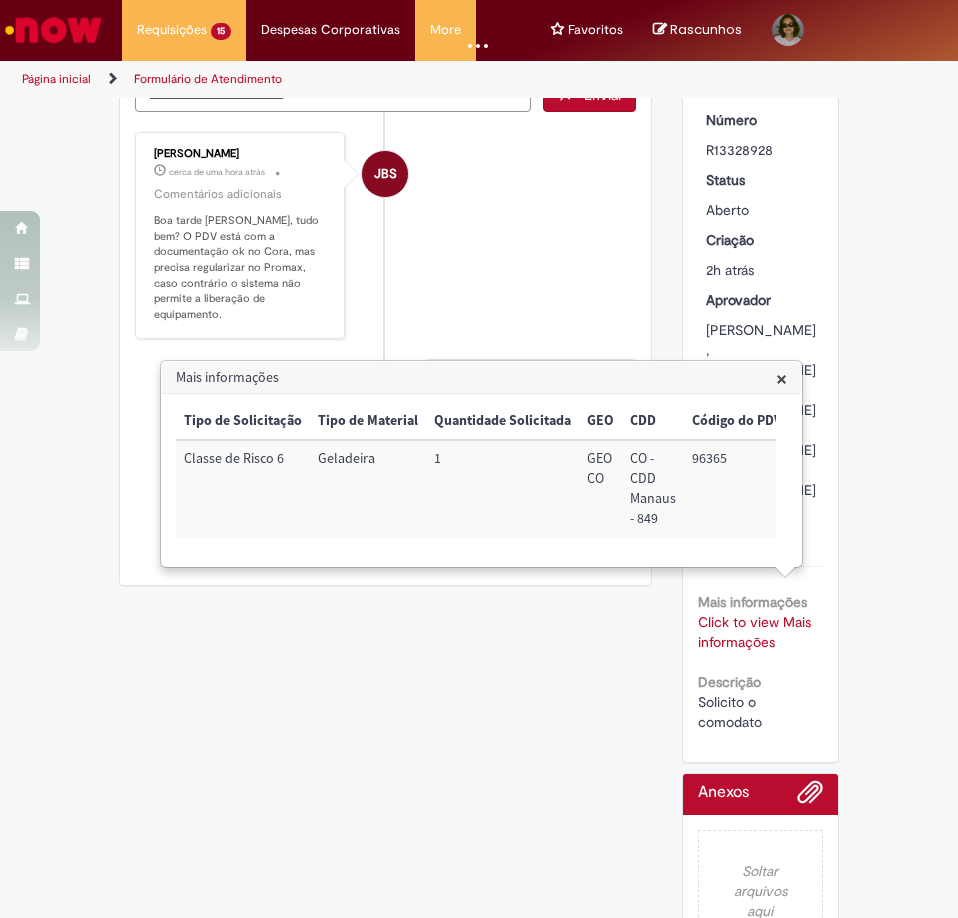 scroll, scrollTop: 0, scrollLeft: 0, axis: both 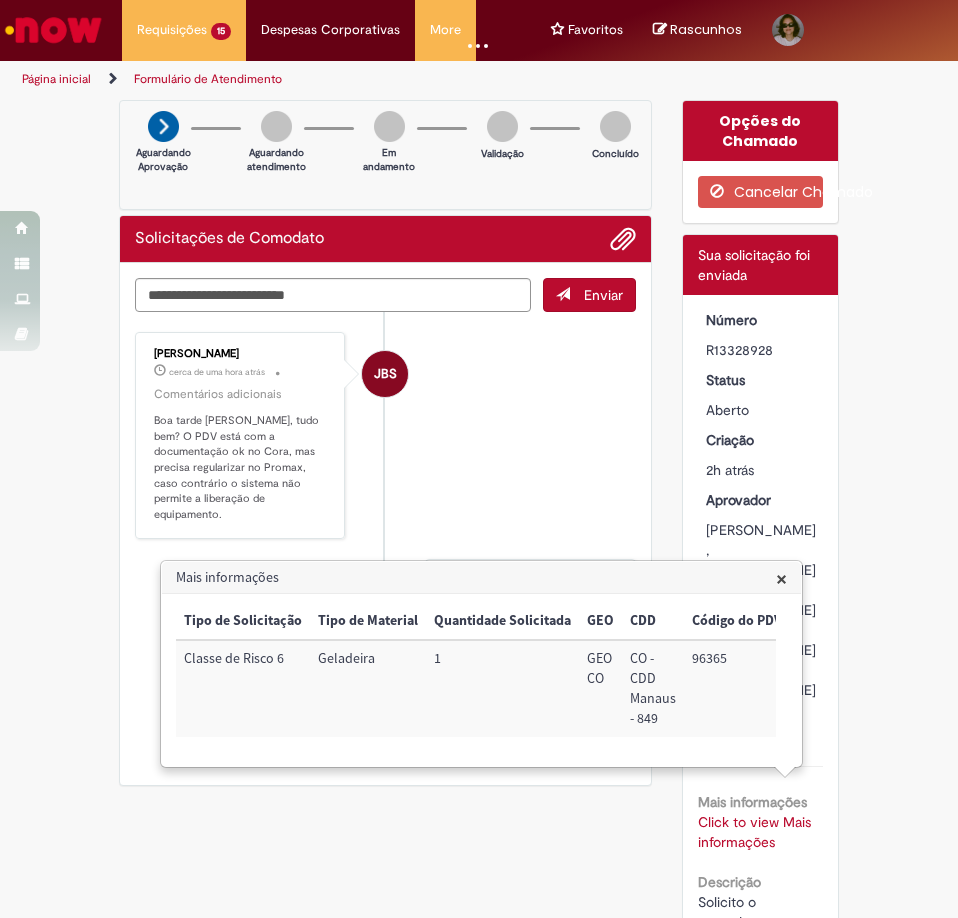 click on "×" at bounding box center (781, 578) 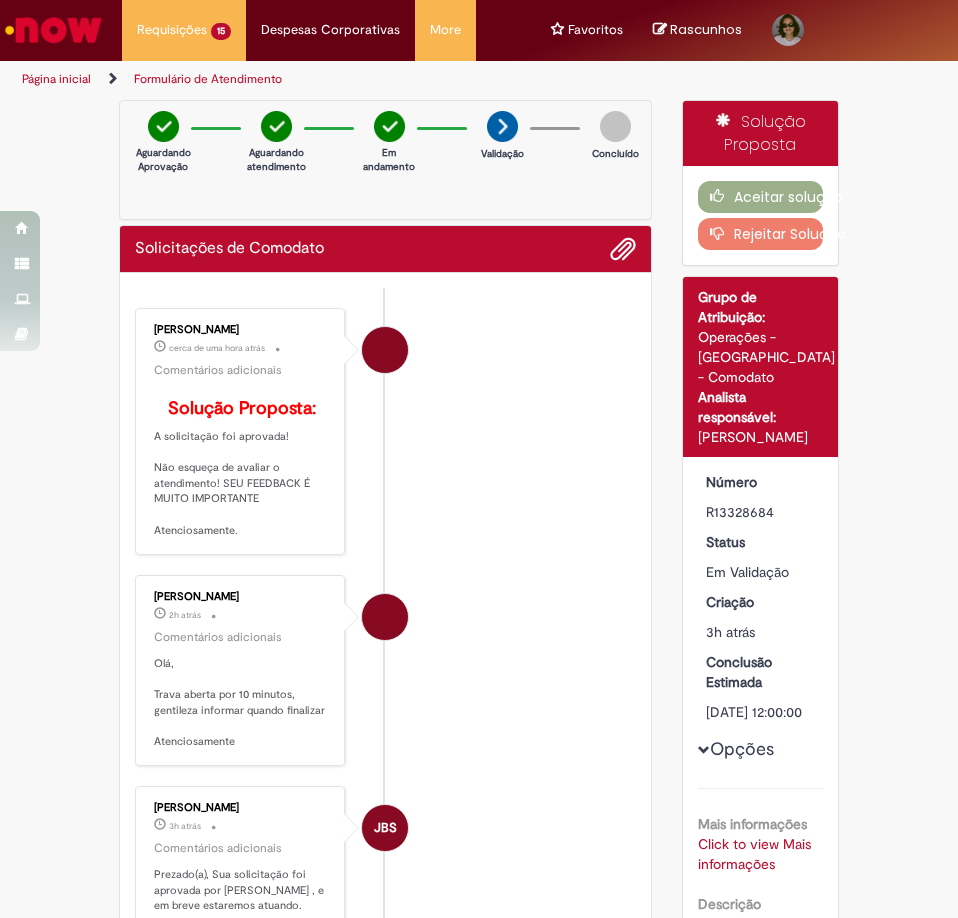 scroll, scrollTop: 400, scrollLeft: 0, axis: vertical 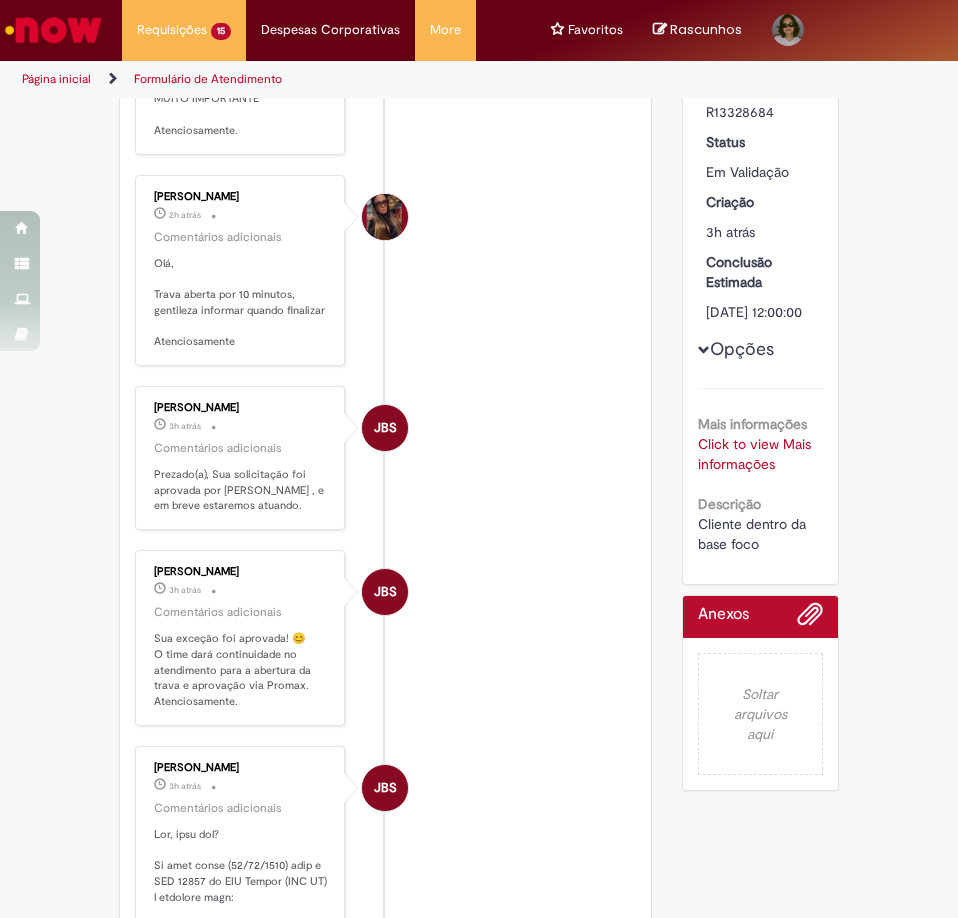 click on "Click to view Mais informações" at bounding box center (754, 454) 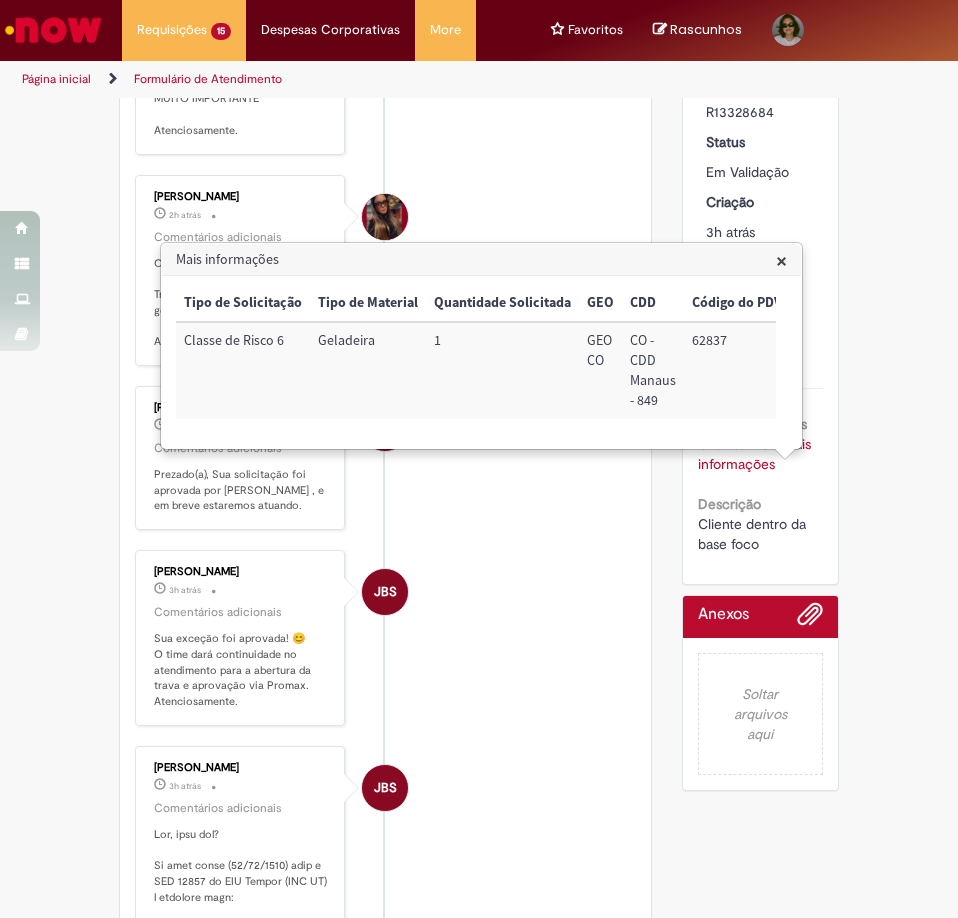 click on "62837" at bounding box center [737, 370] 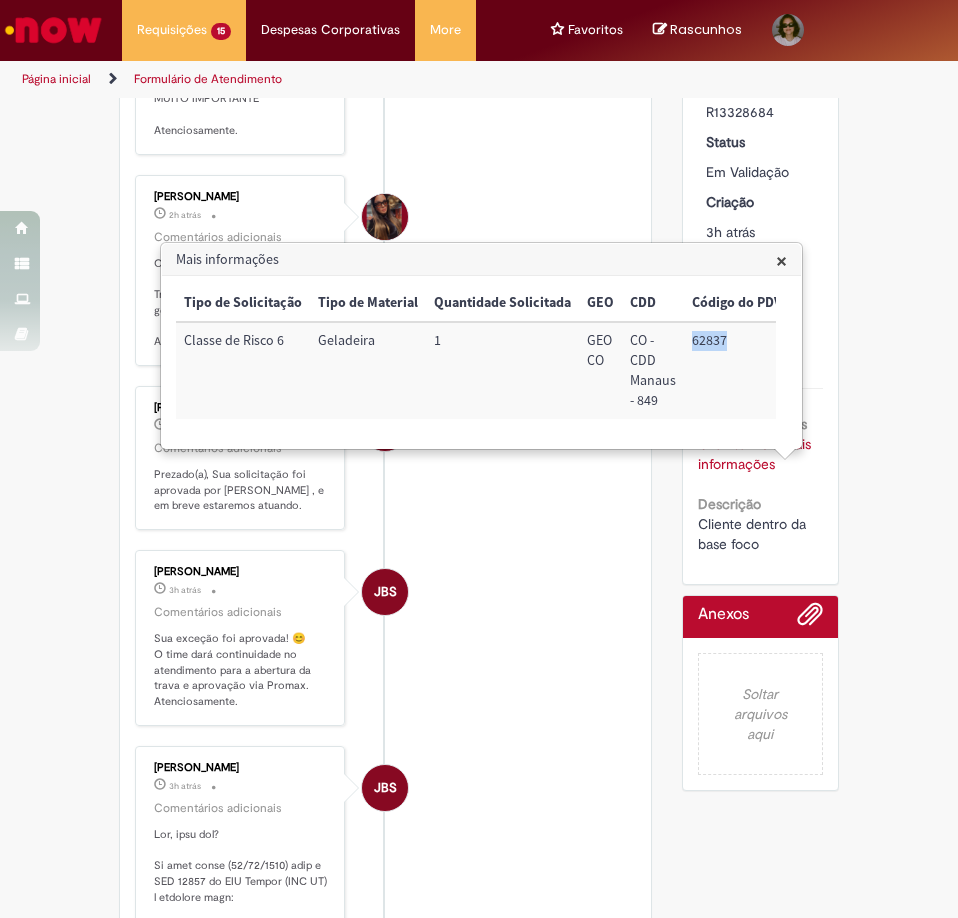 click on "62837" at bounding box center [737, 370] 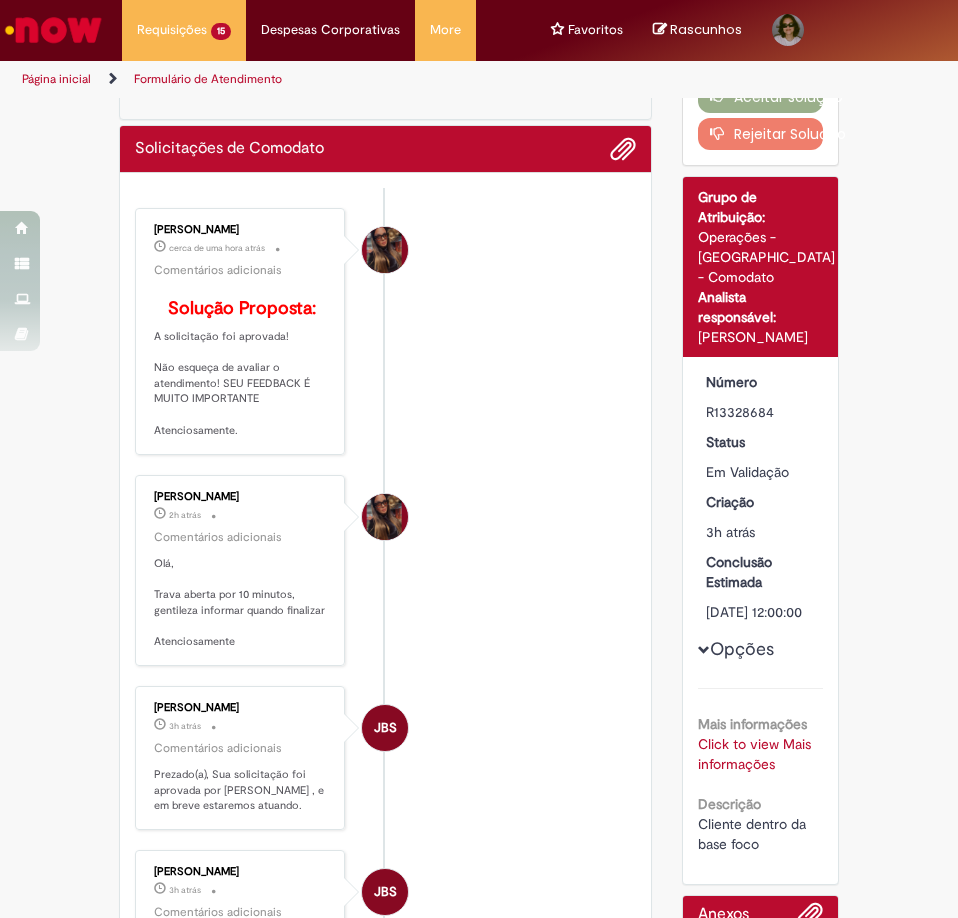 scroll, scrollTop: 0, scrollLeft: 0, axis: both 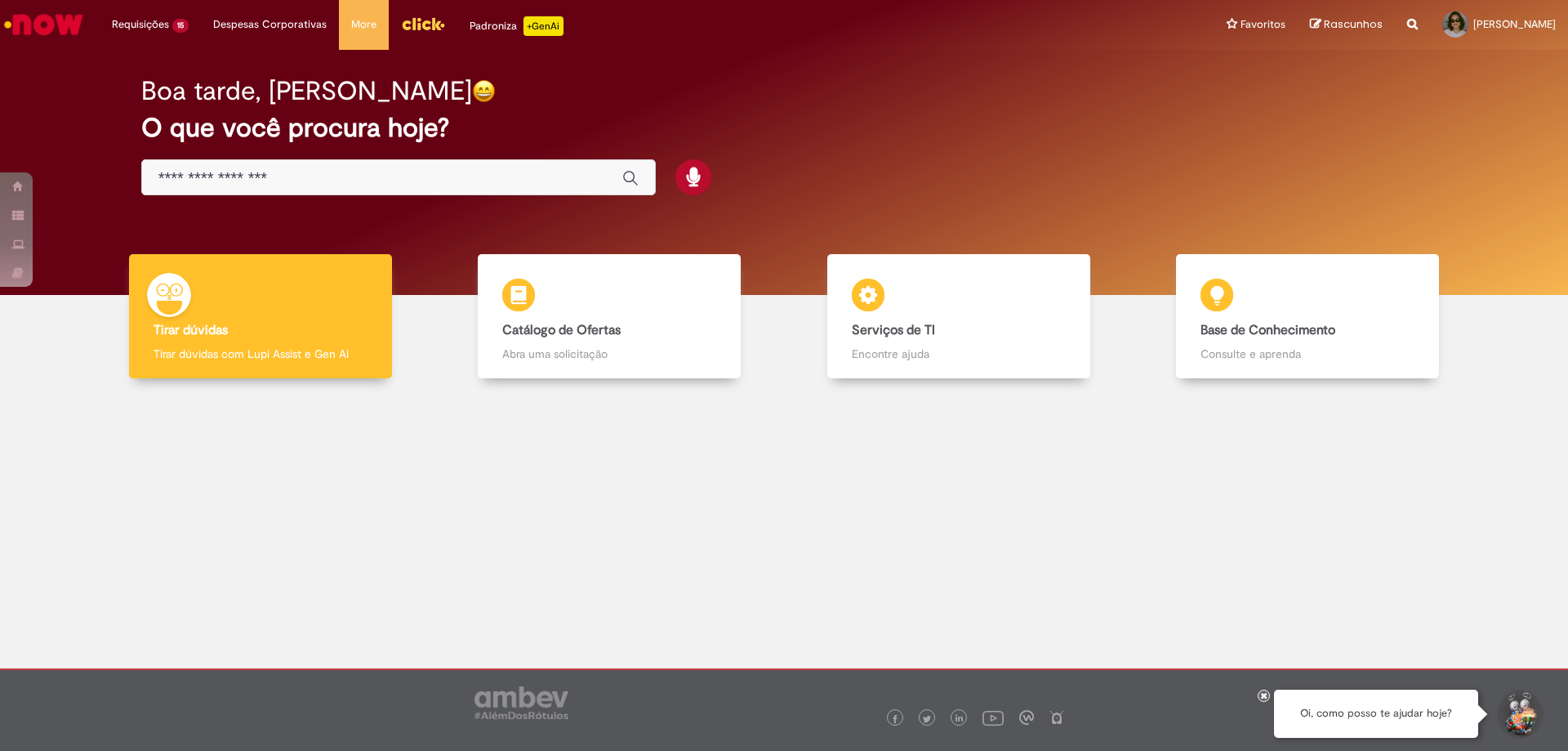 click at bounding box center [423, 24] 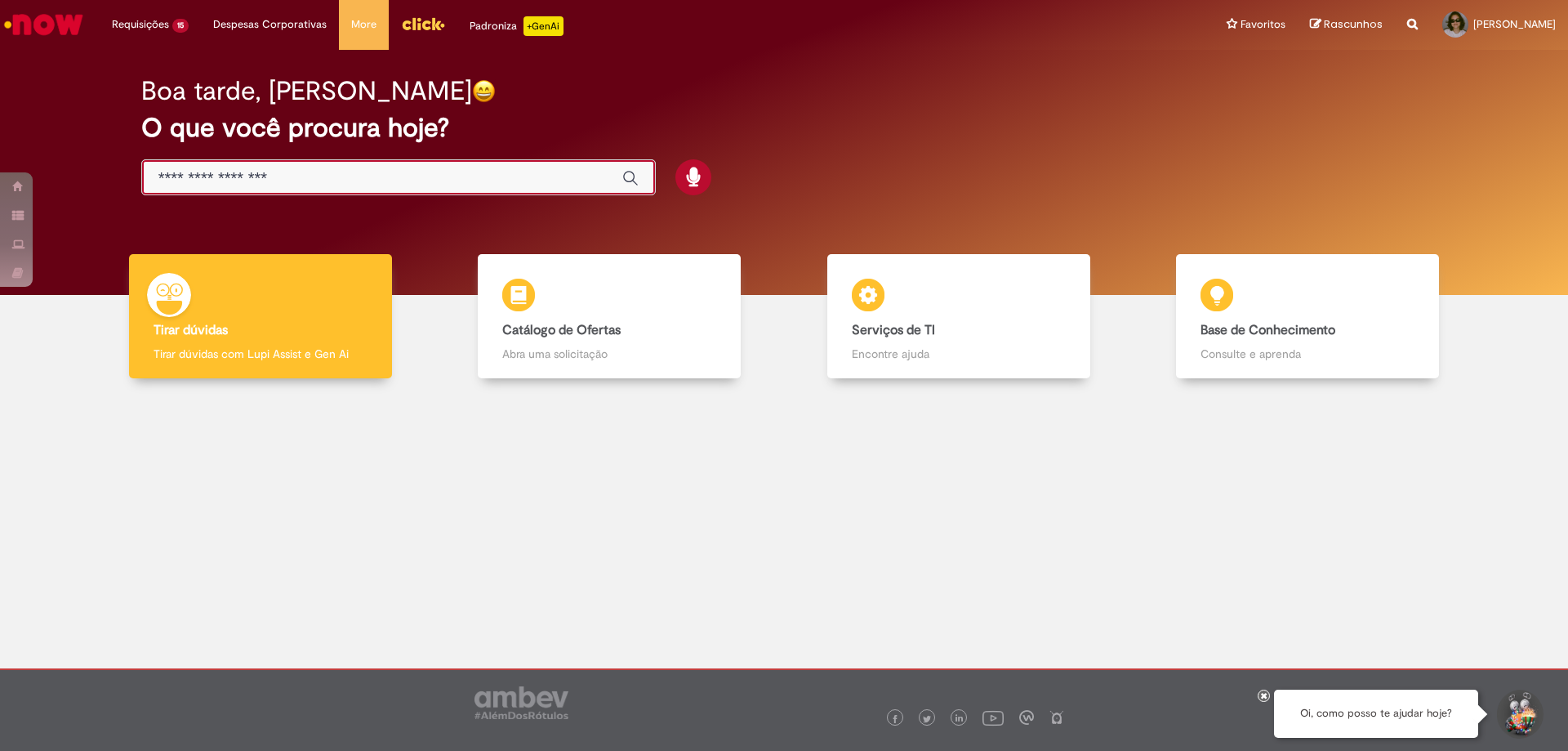 click at bounding box center [382, 178] 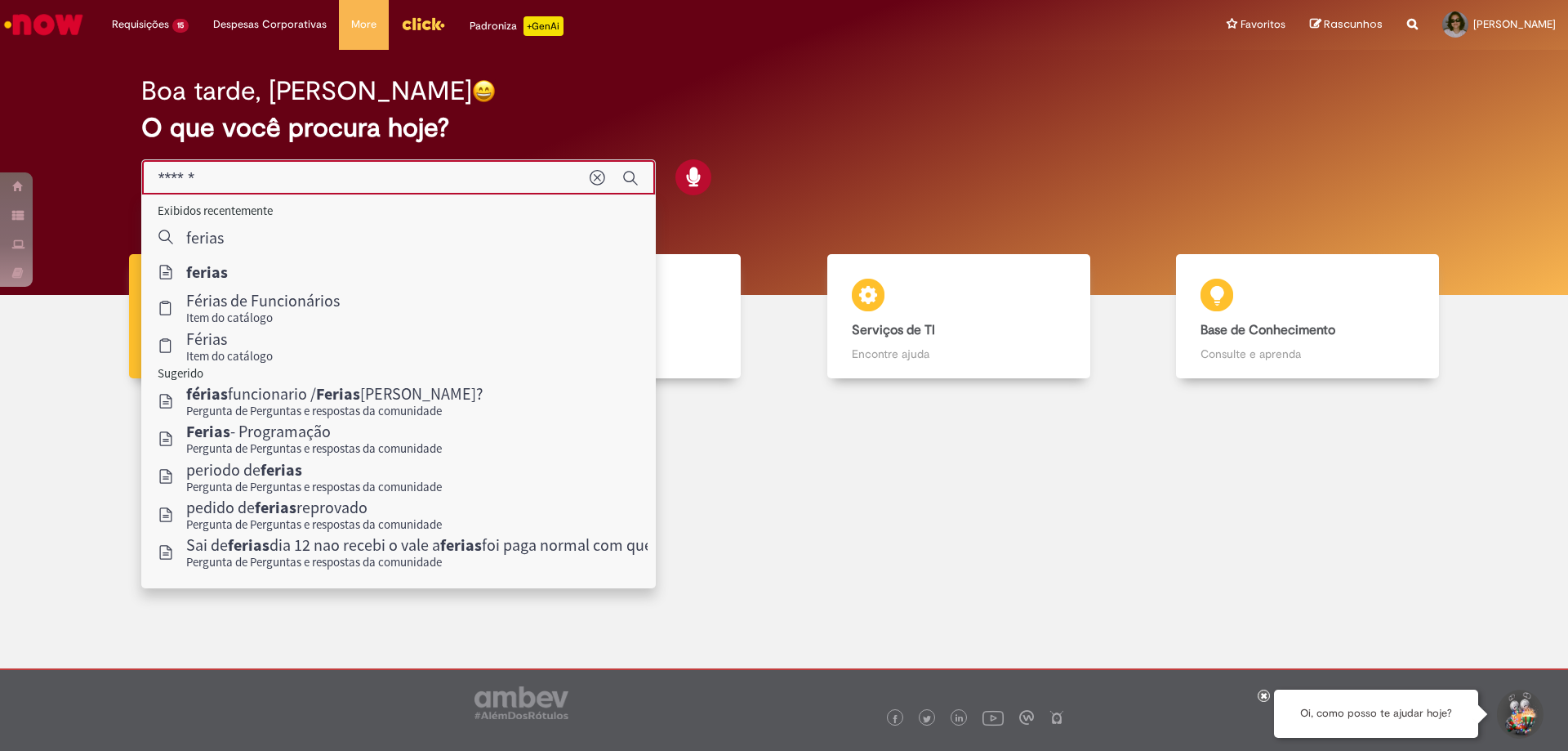 type on "******" 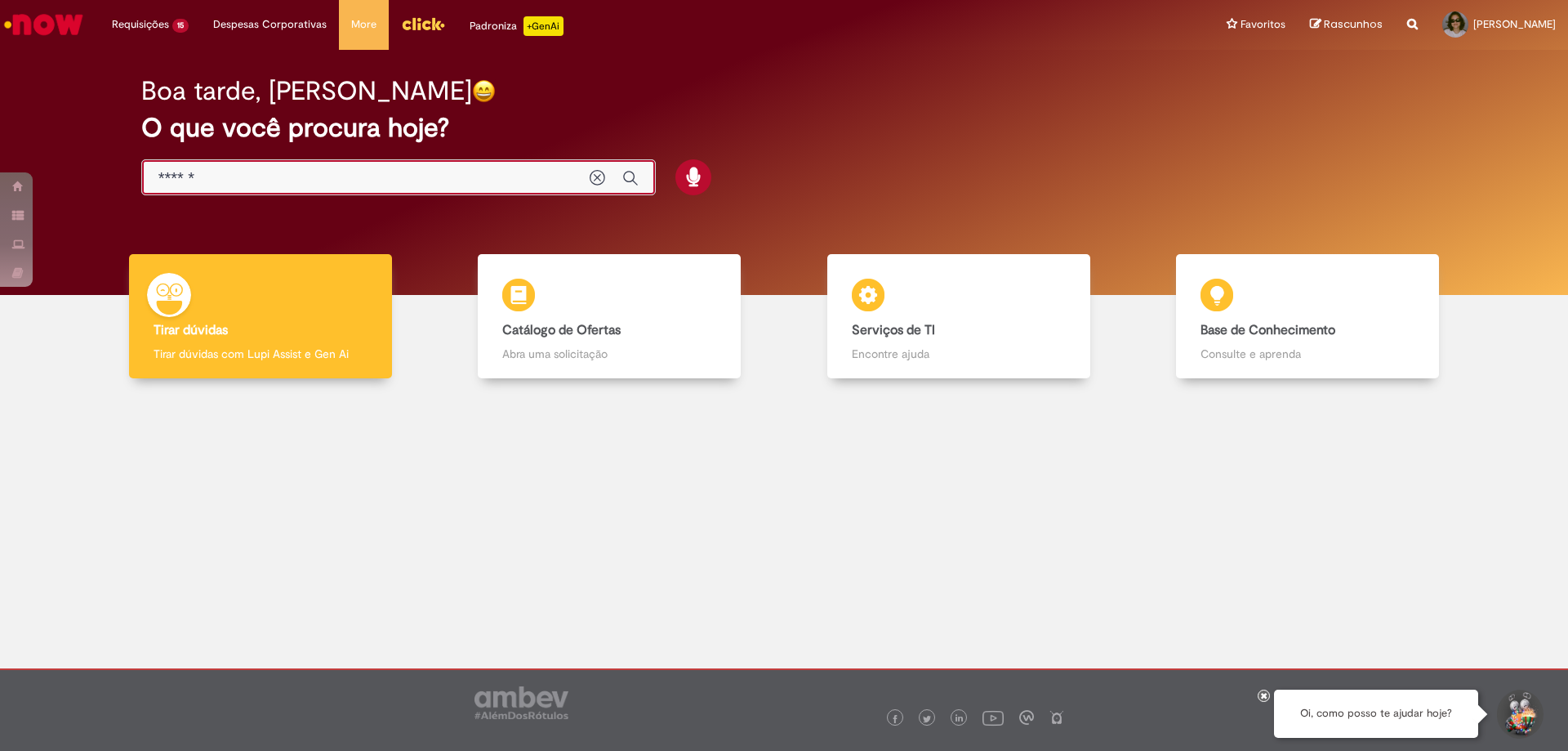 click on "******" at bounding box center (366, 178) 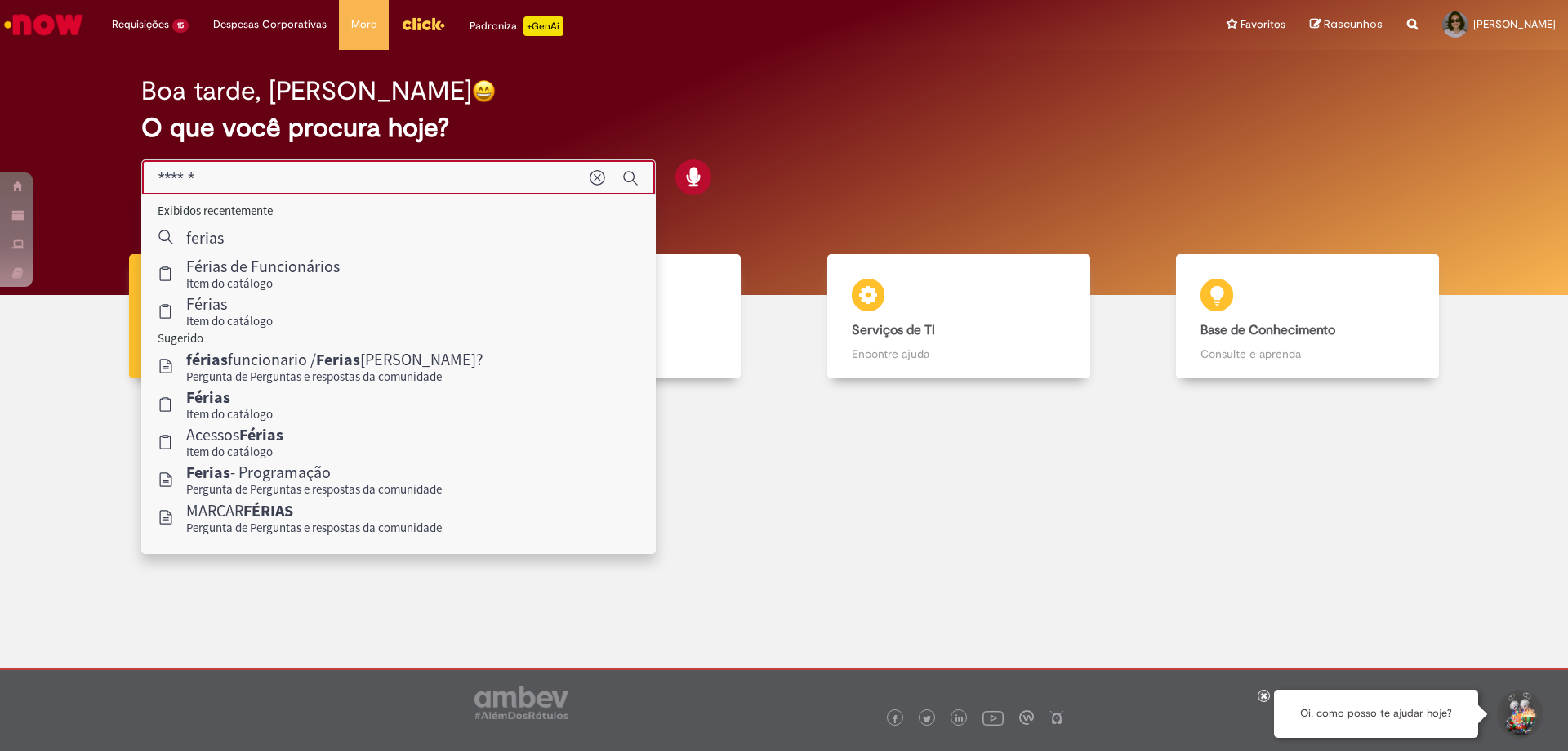 click on "******" at bounding box center (366, 178) 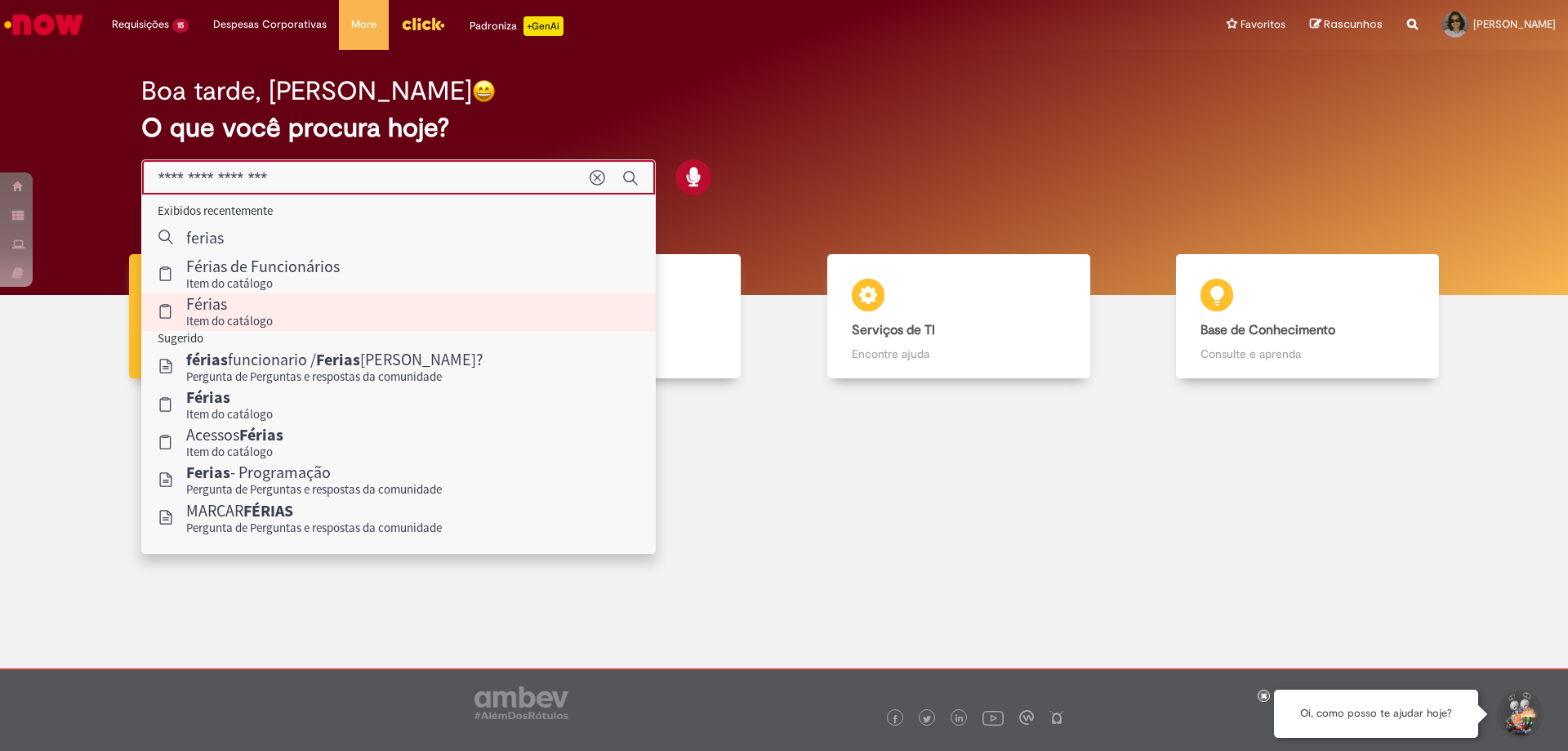 drag, startPoint x: 243, startPoint y: 308, endPoint x: 353, endPoint y: 320, distance: 110.65261 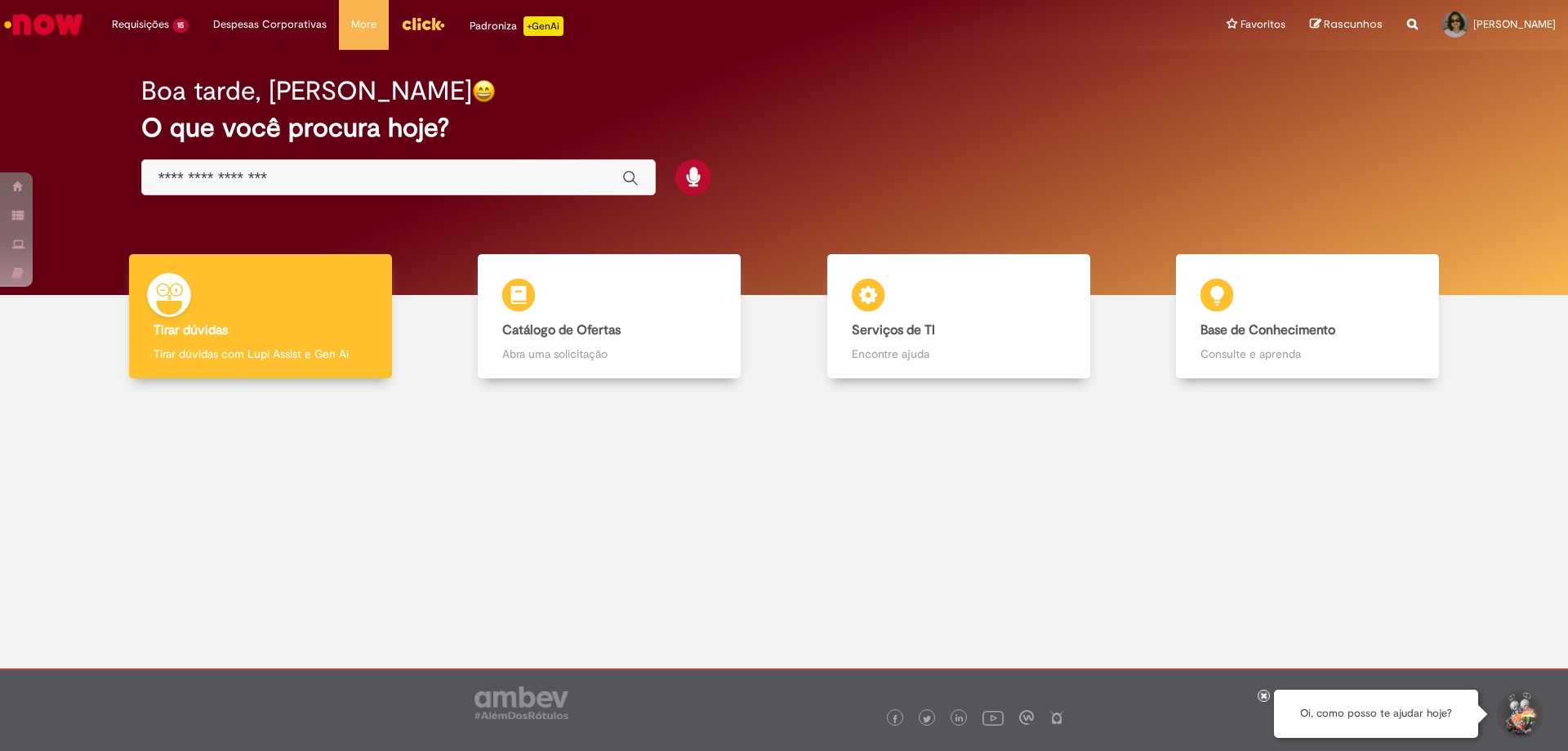 click at bounding box center [423, 24] 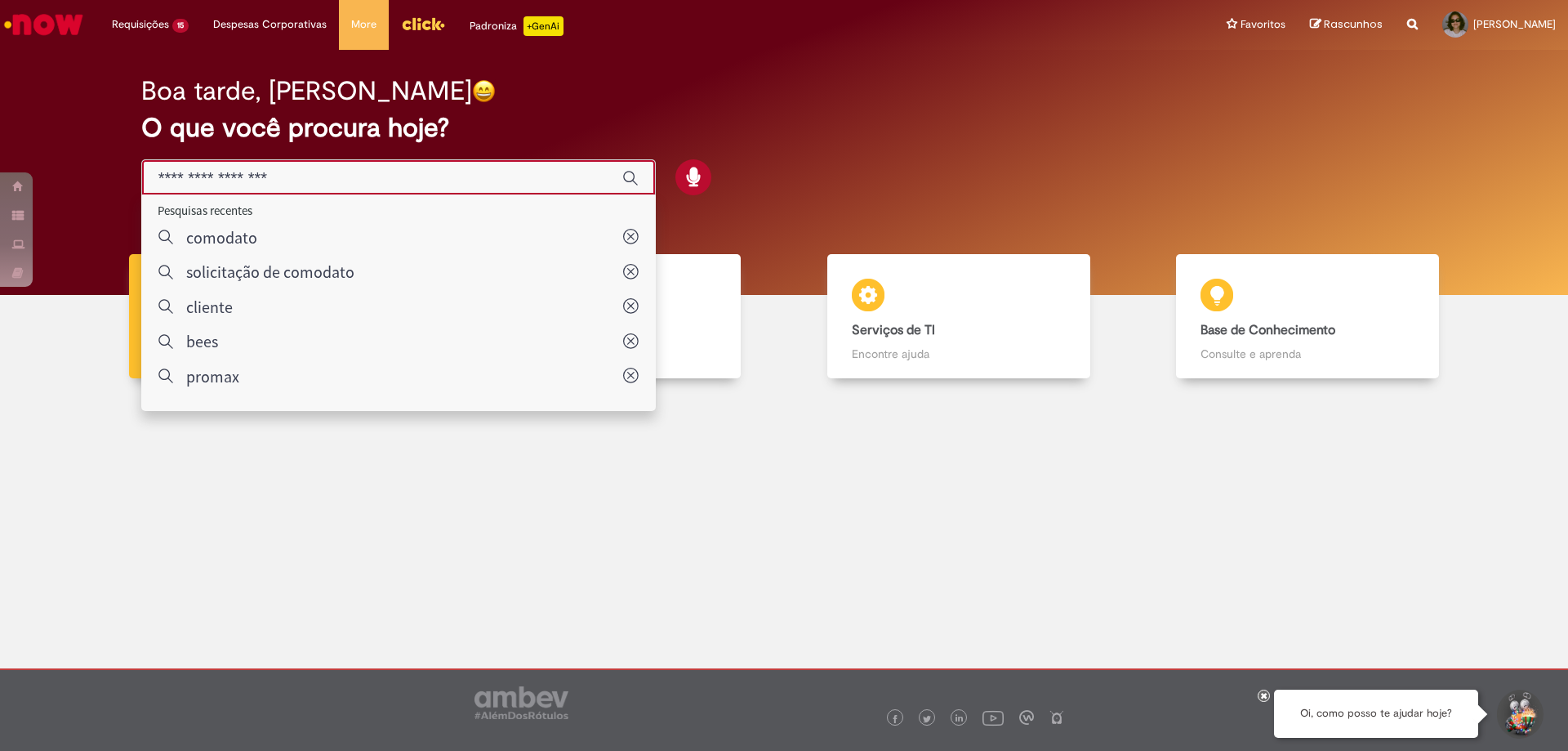 click at bounding box center [423, 24] 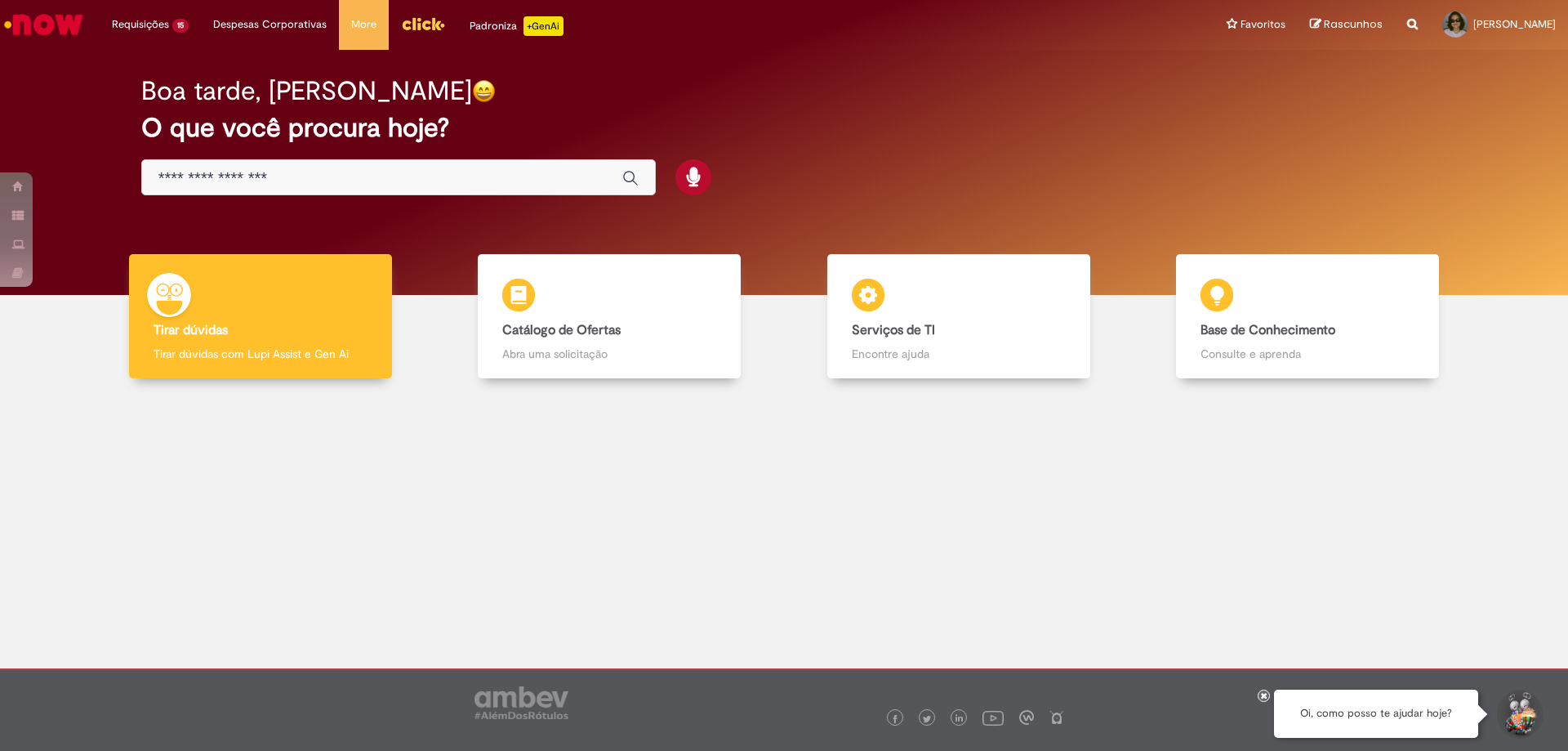 click at bounding box center [382, 178] 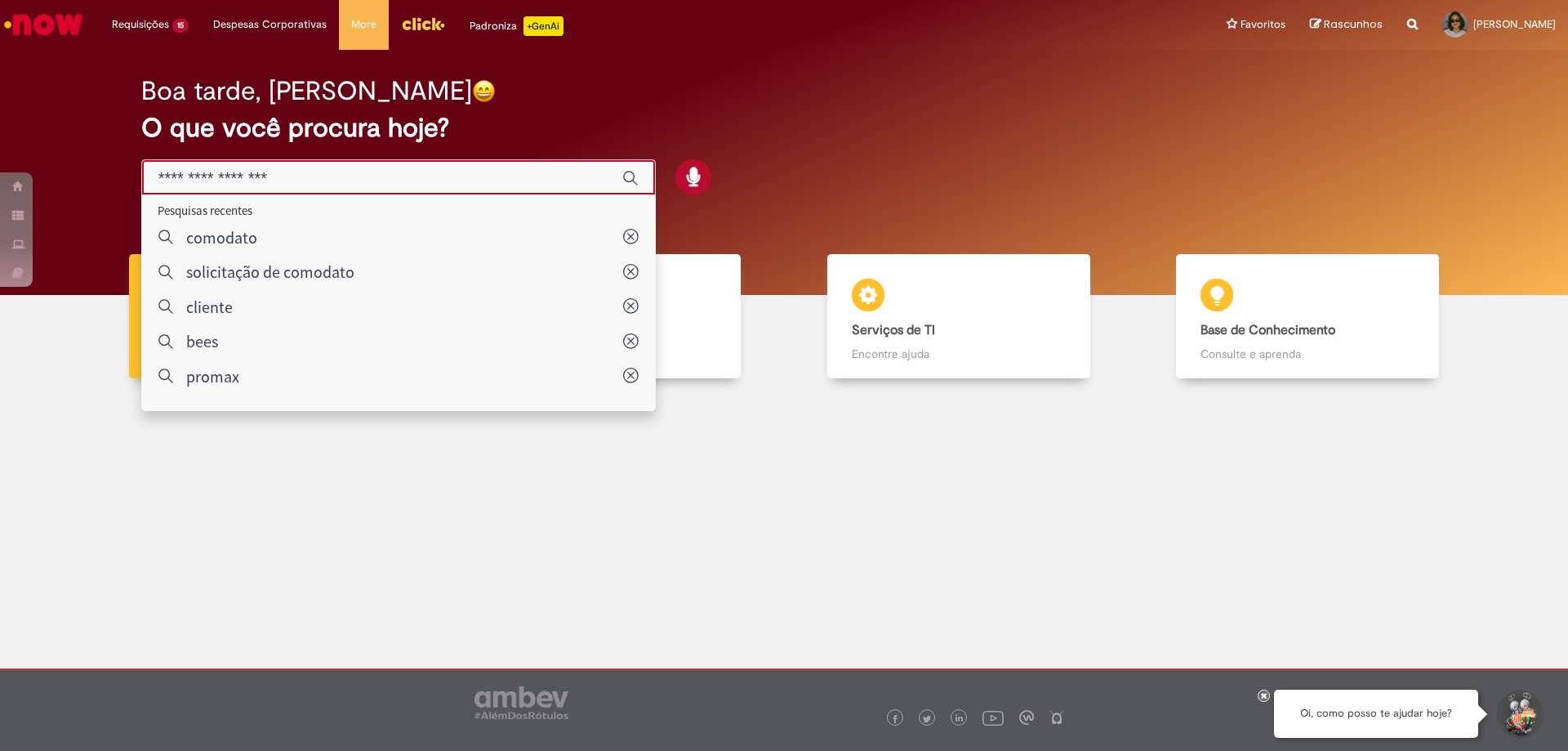 click at bounding box center [382, 178] 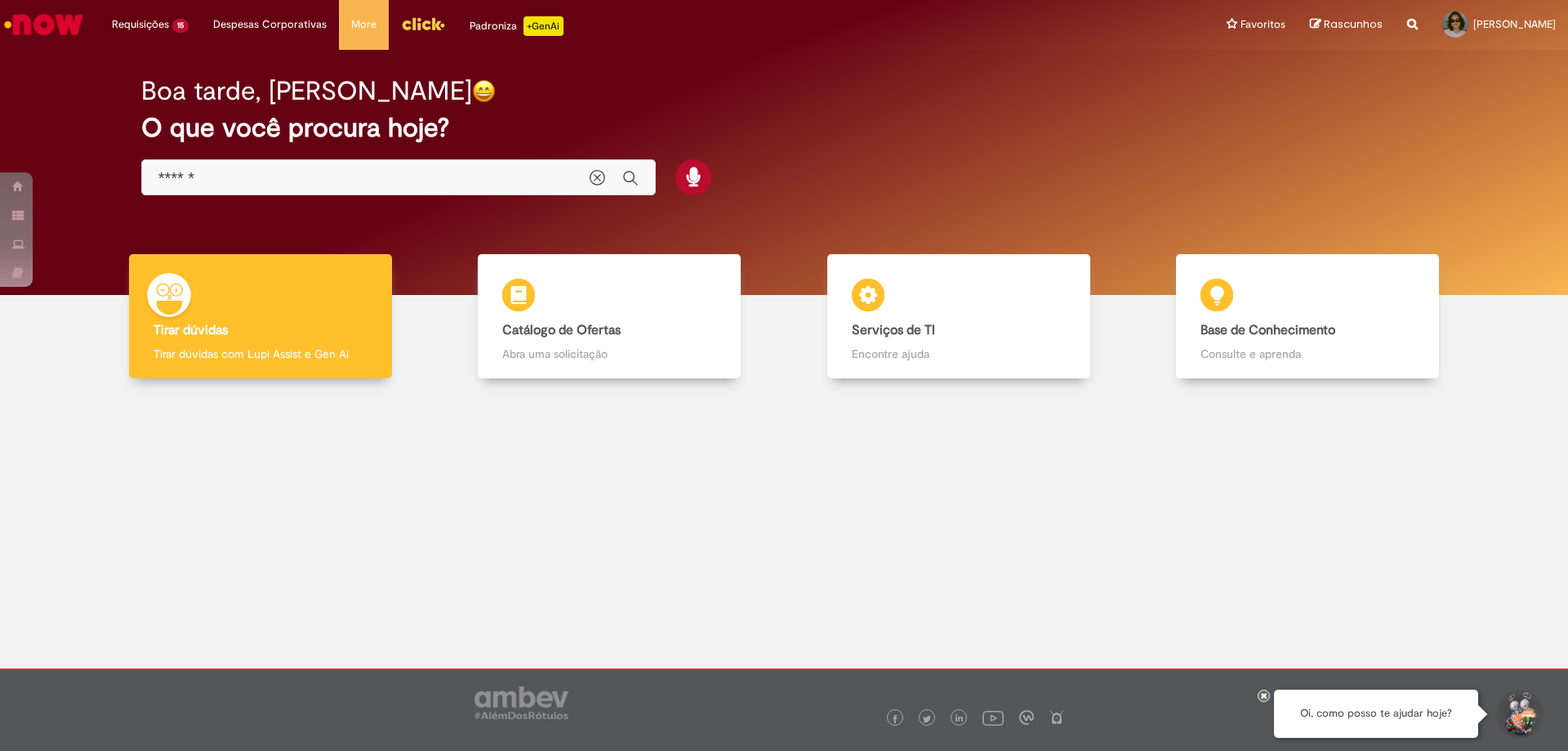 type on "******" 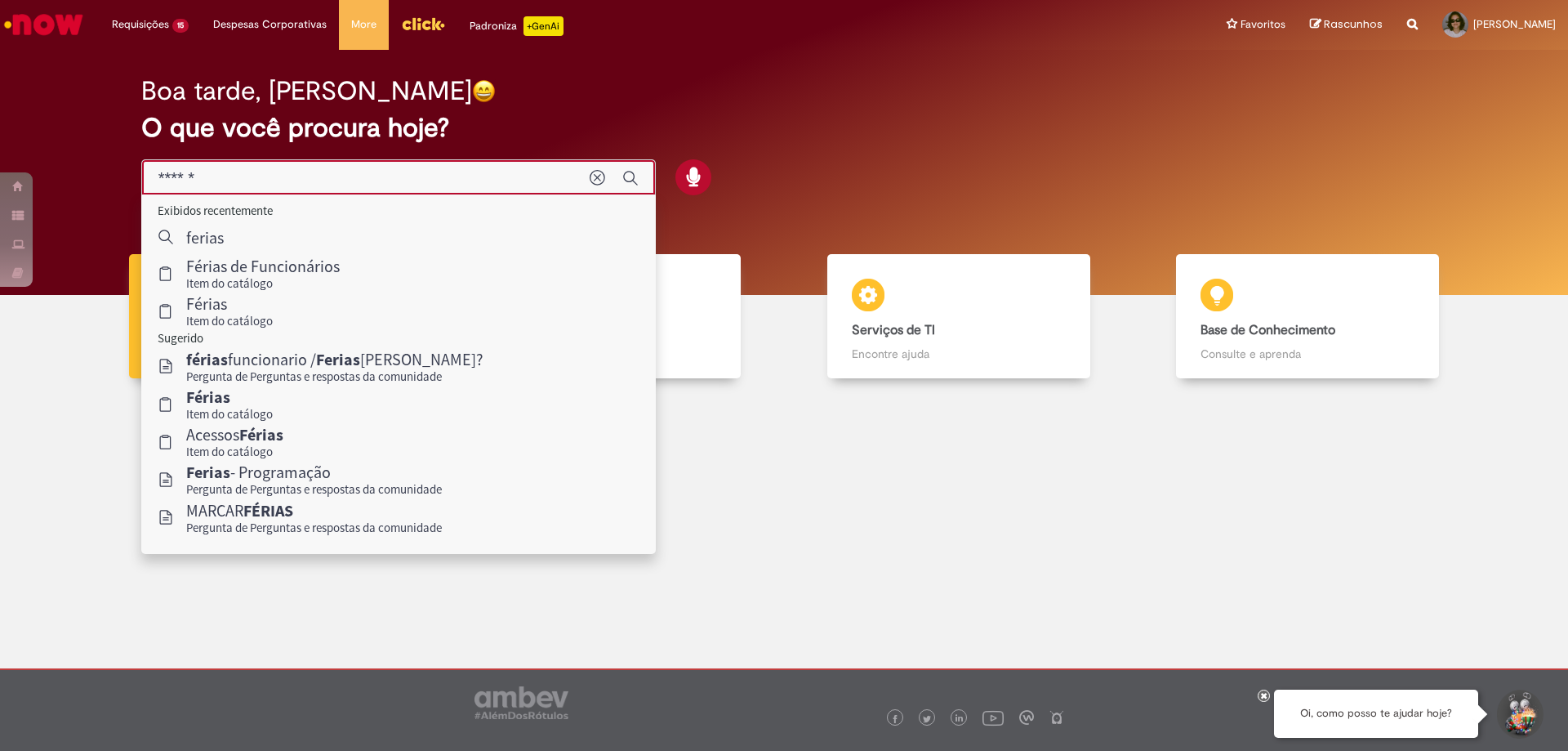 click on "******" at bounding box center (366, 178) 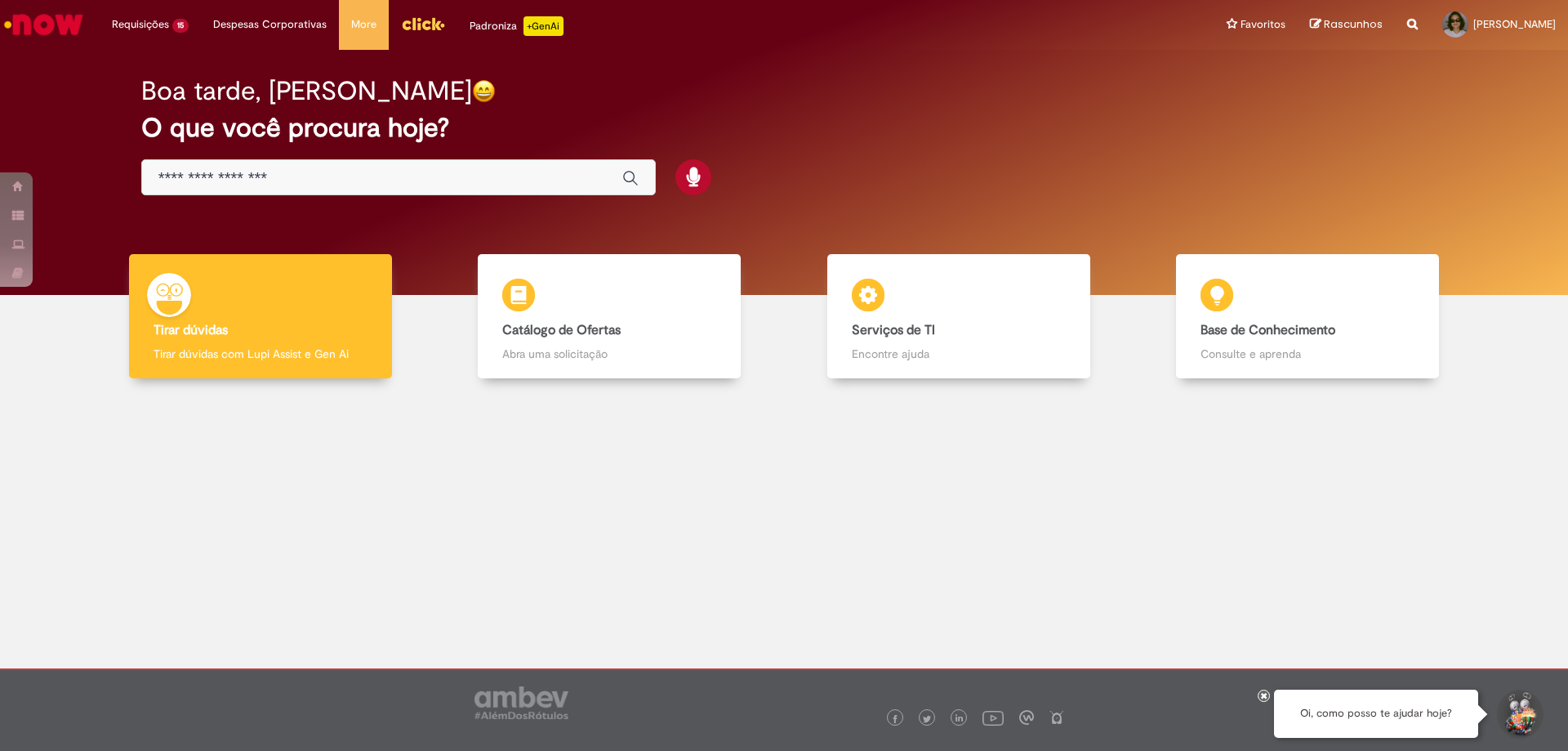 click at bounding box center (399, 177) 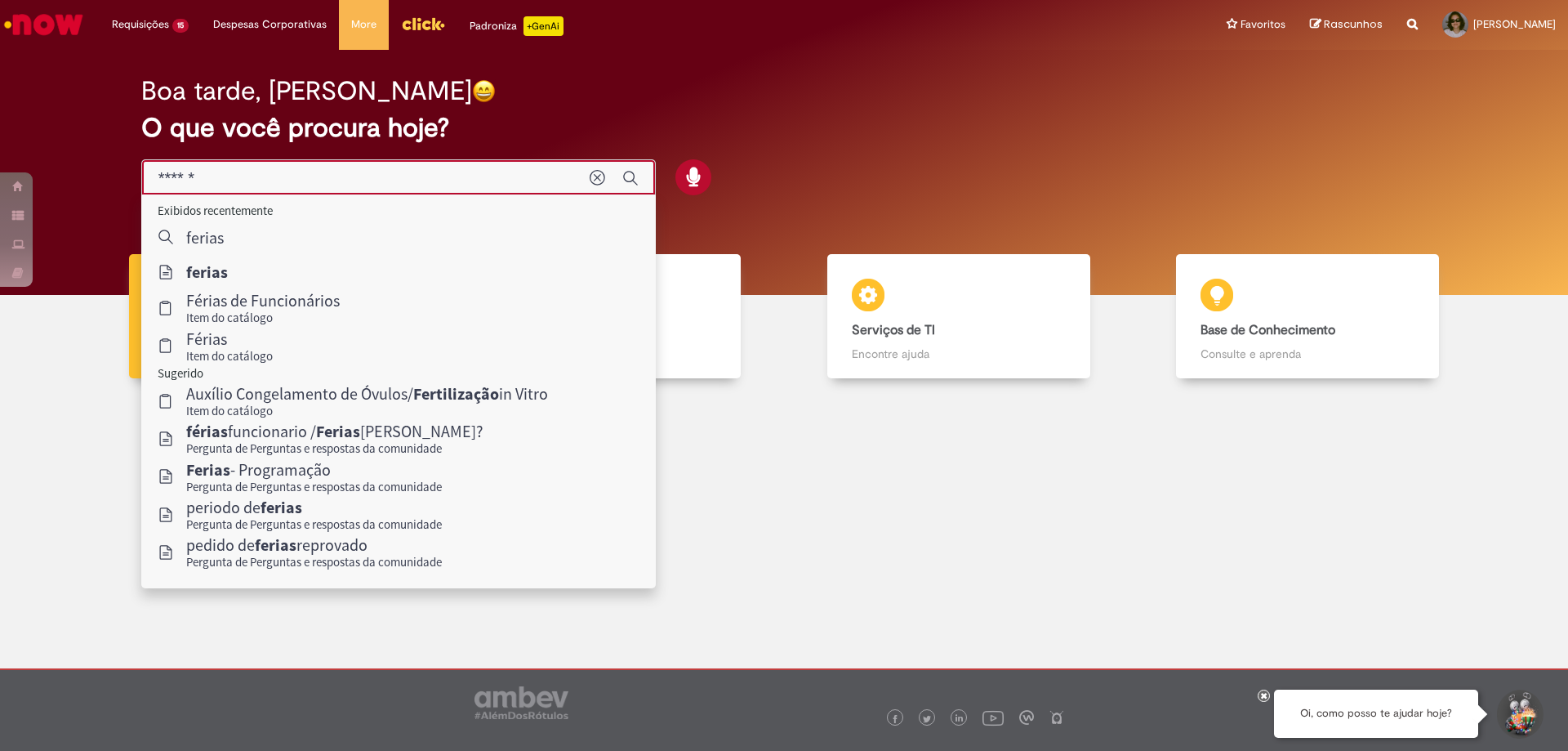 type on "******" 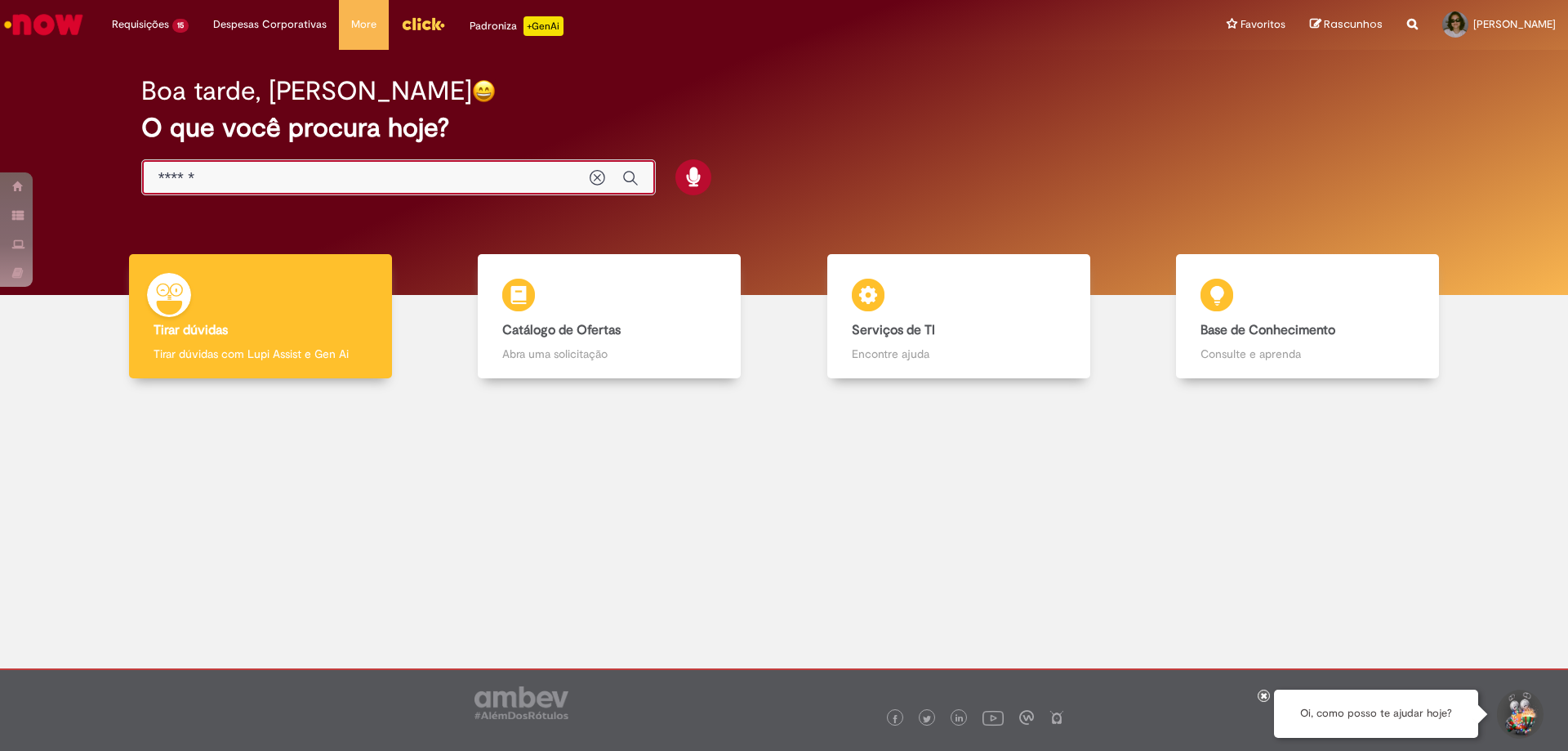 click at bounding box center [423, 24] 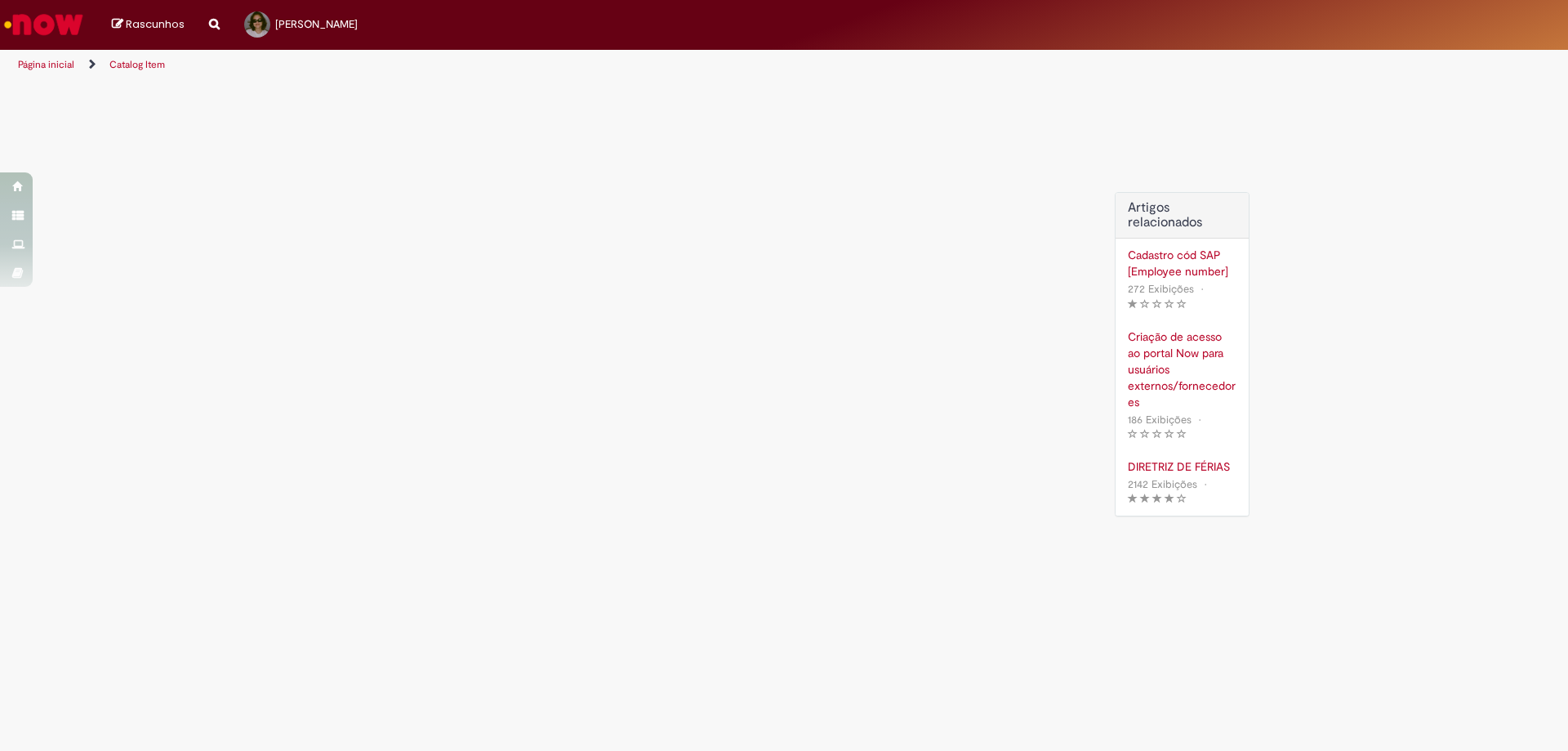 scroll, scrollTop: 0, scrollLeft: 0, axis: both 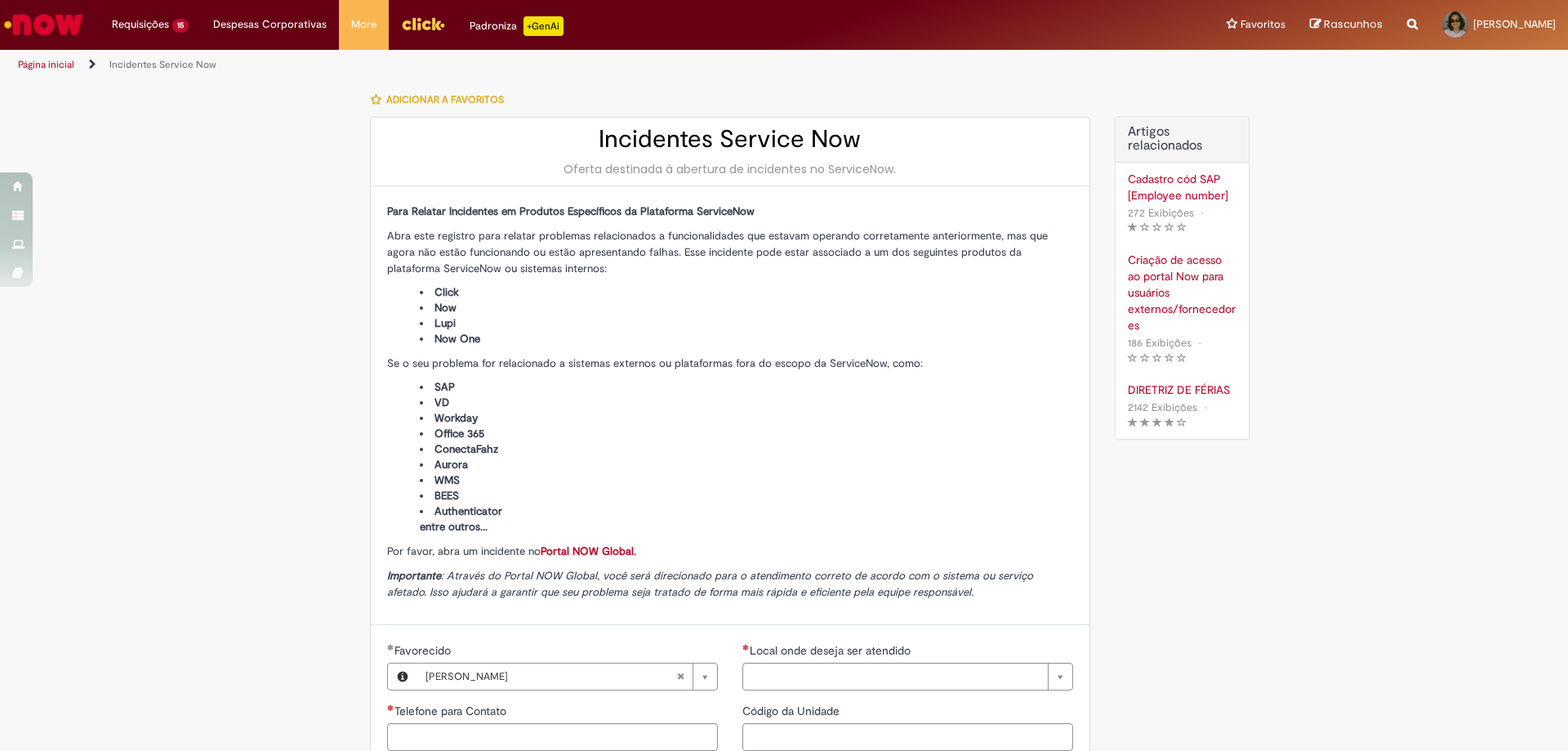 type on "**********" 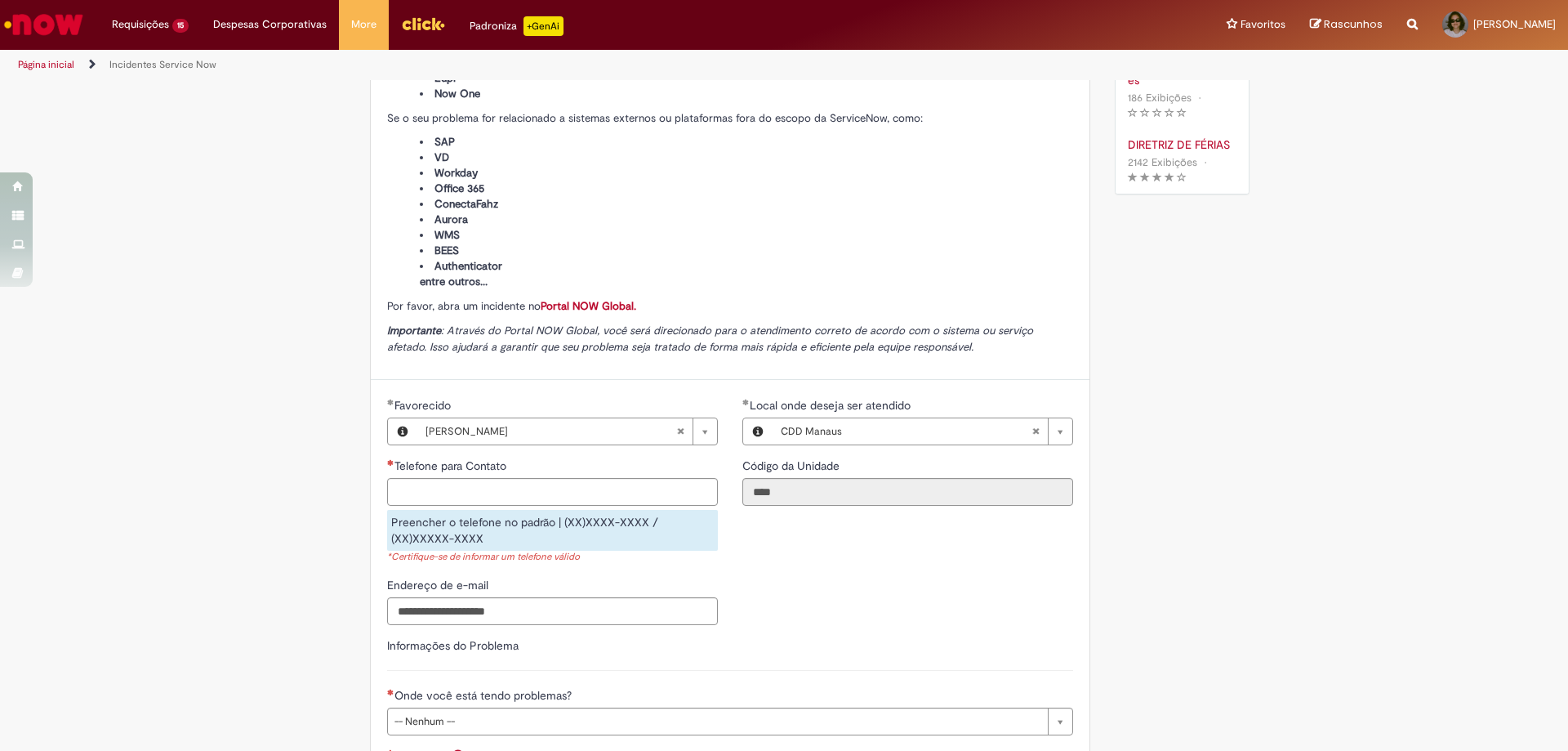 scroll, scrollTop: 531, scrollLeft: 0, axis: vertical 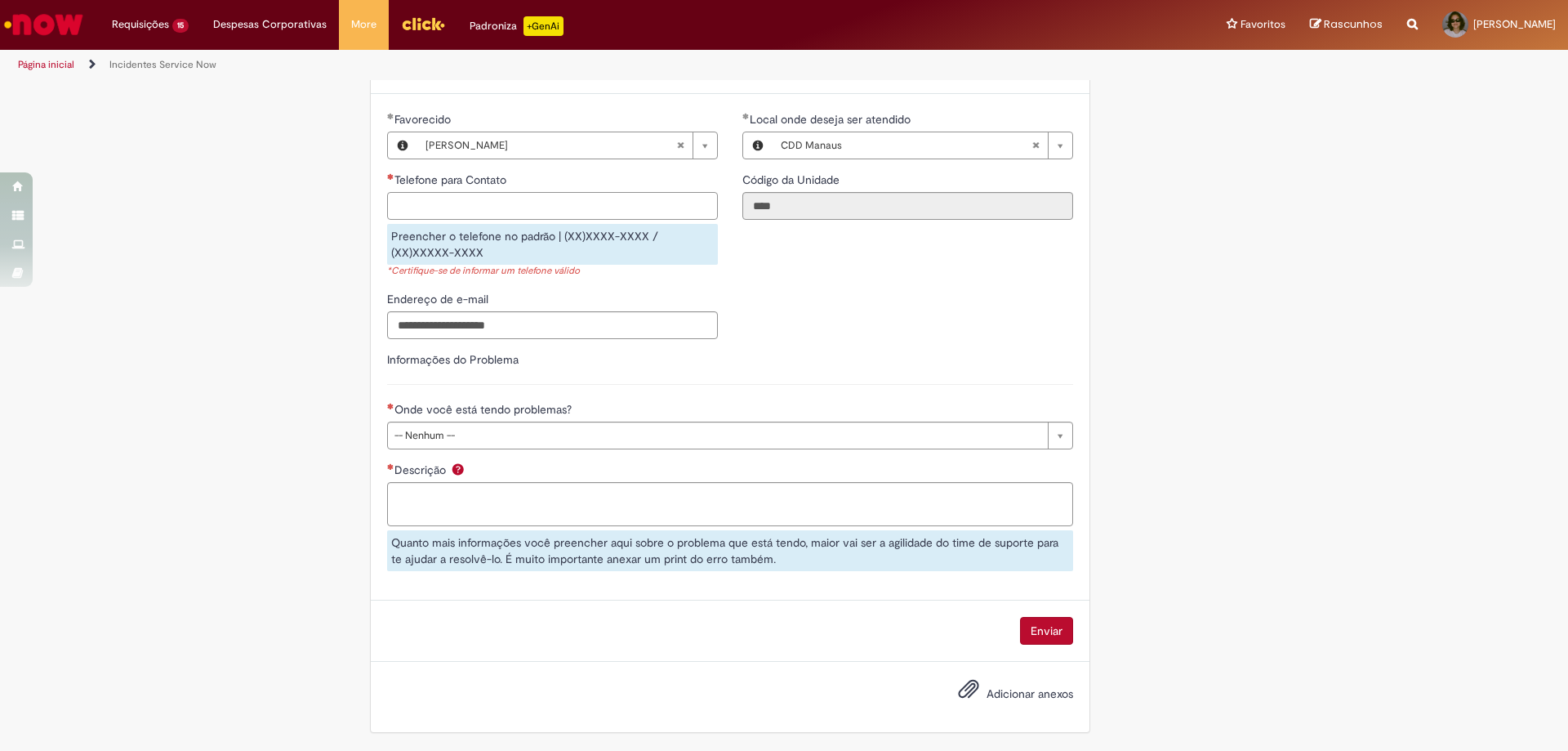 click on "Telefone para Contato" at bounding box center (552, 206) 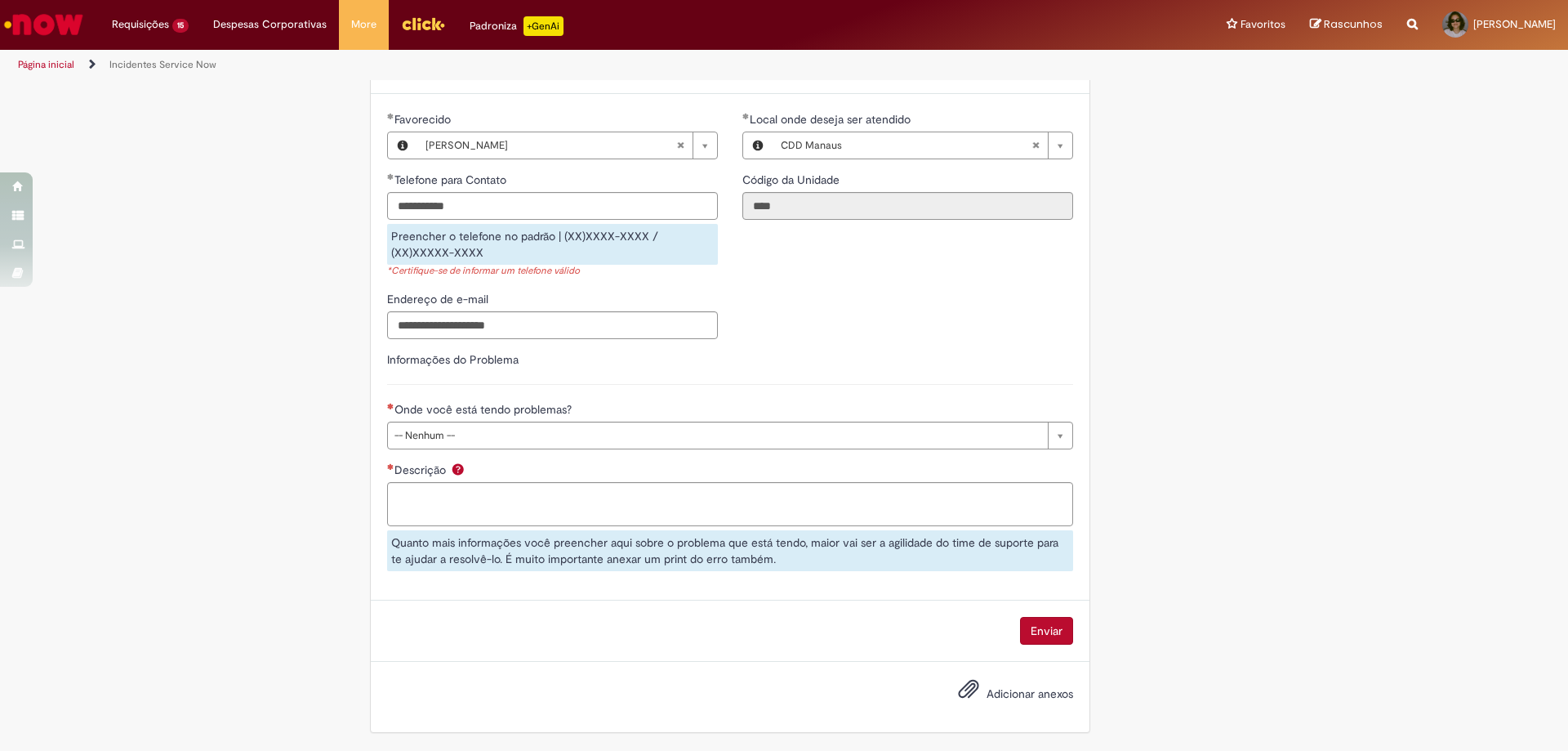 type on "**********" 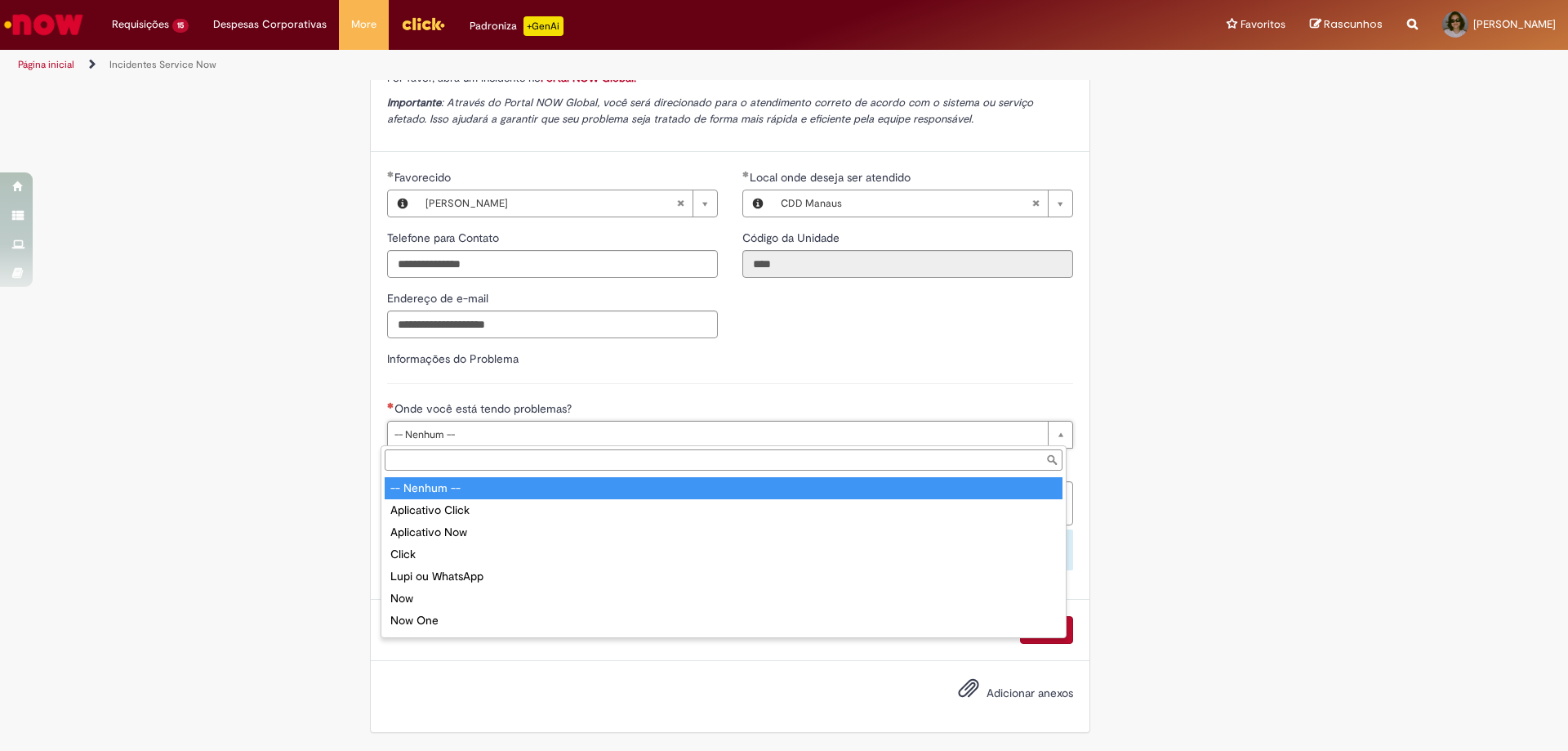 scroll, scrollTop: 473, scrollLeft: 0, axis: vertical 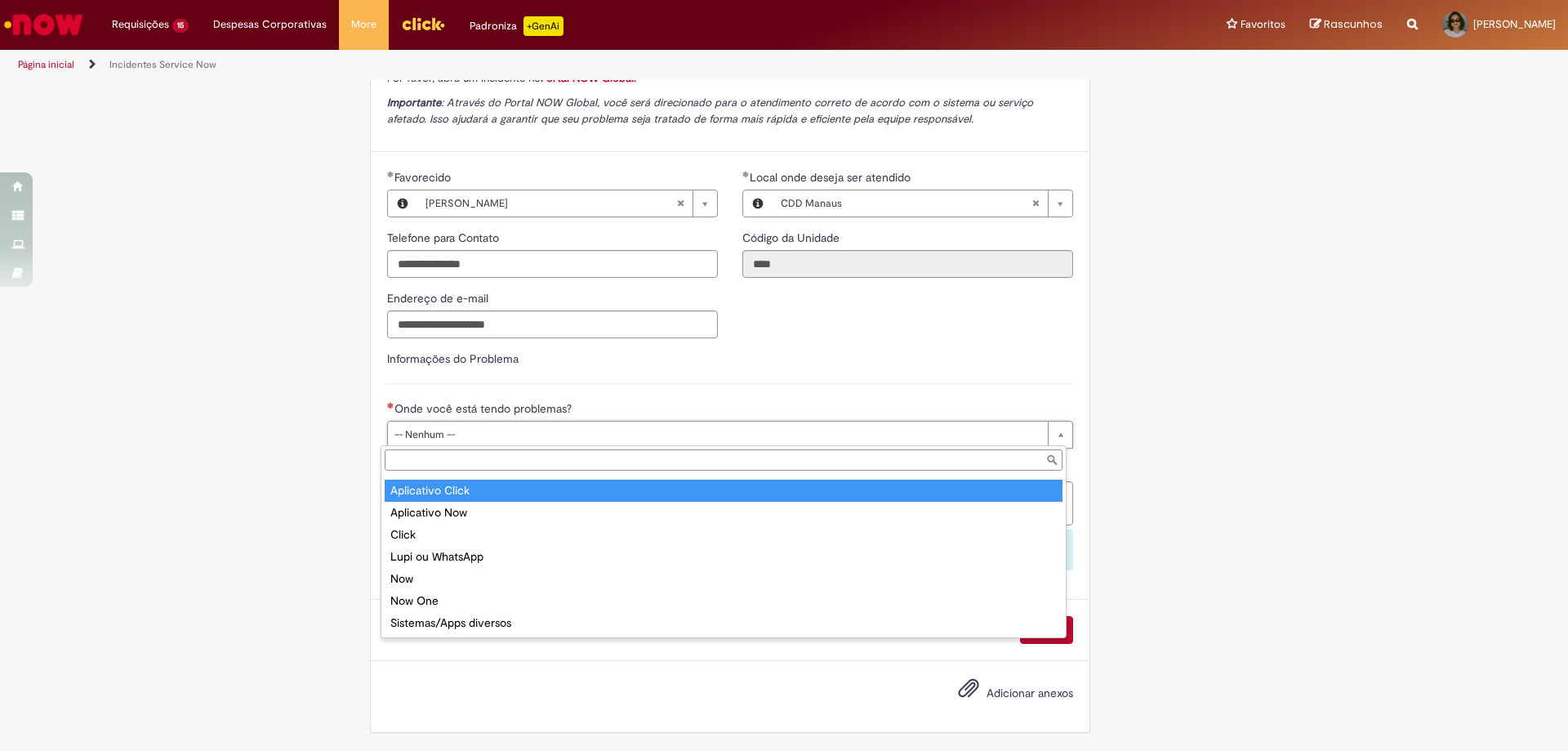 type on "**********" 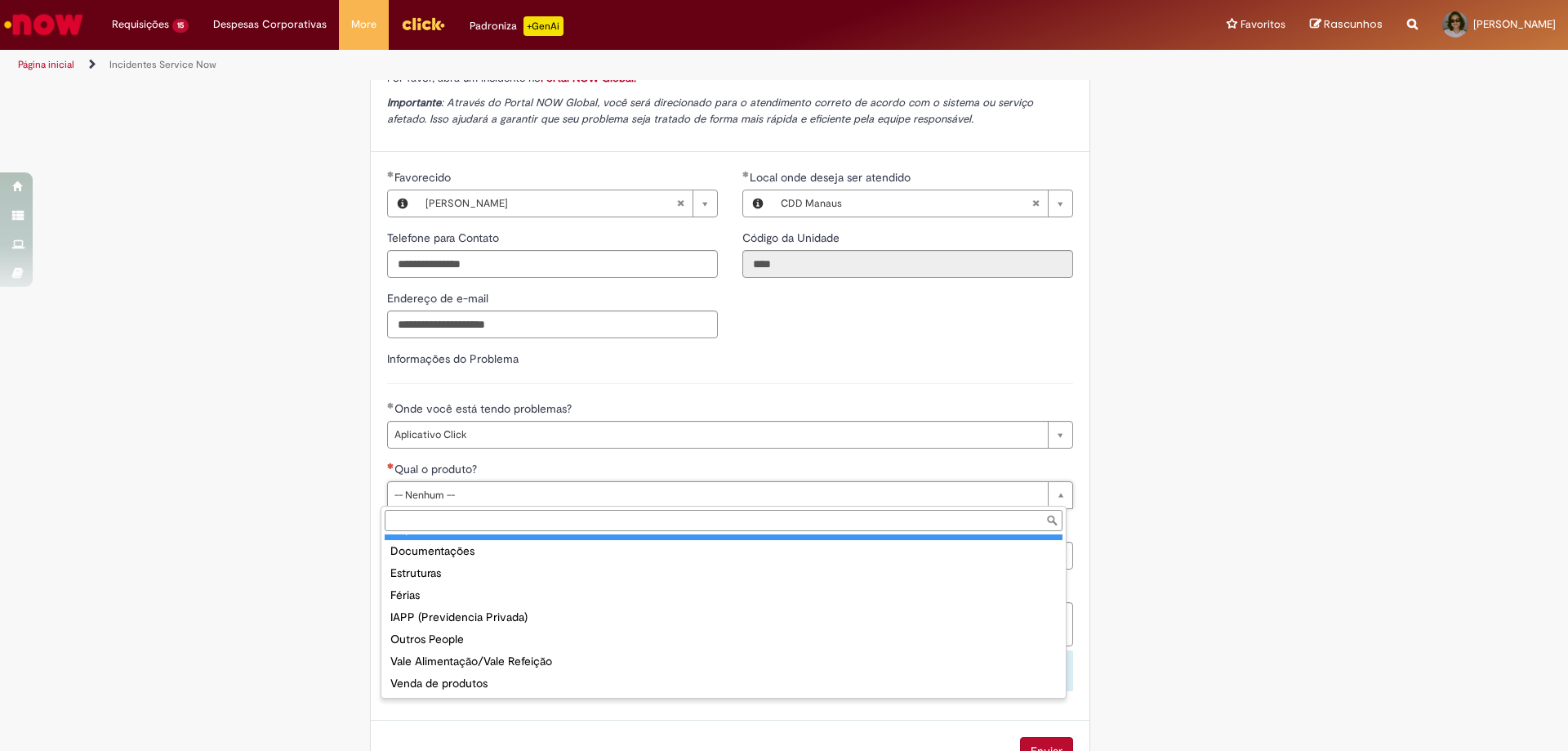 scroll, scrollTop: 114, scrollLeft: 0, axis: vertical 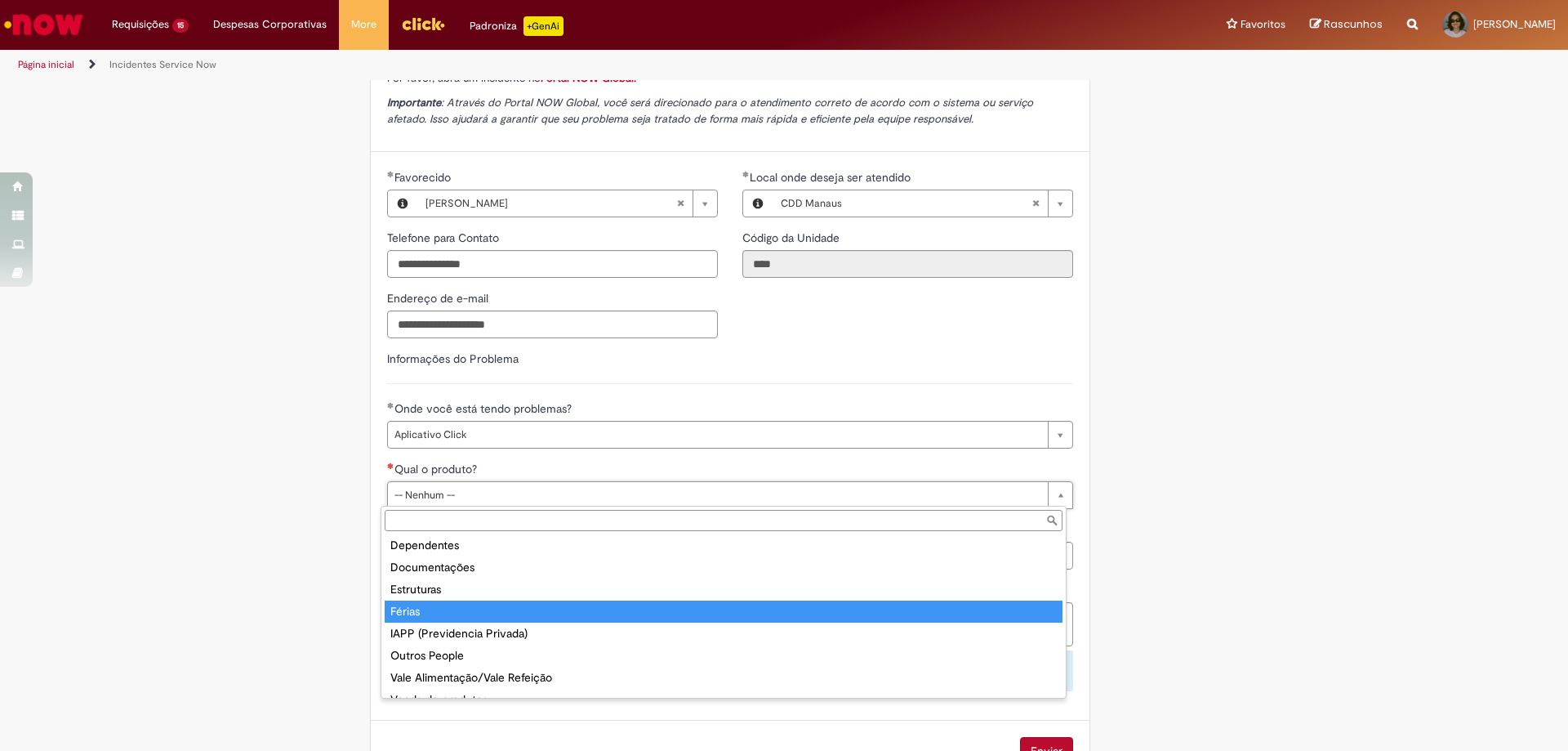 type on "******" 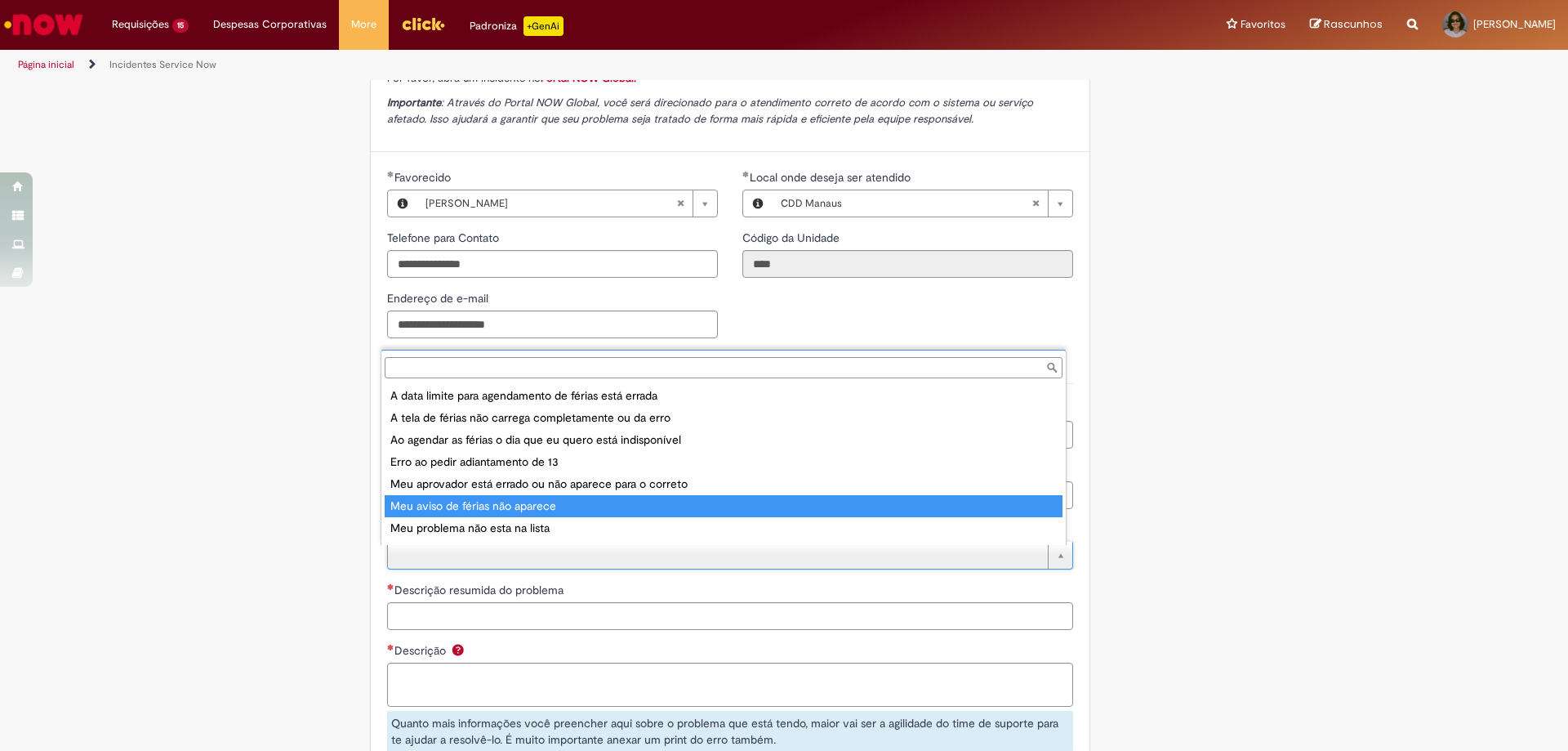 scroll, scrollTop: 82, scrollLeft: 0, axis: vertical 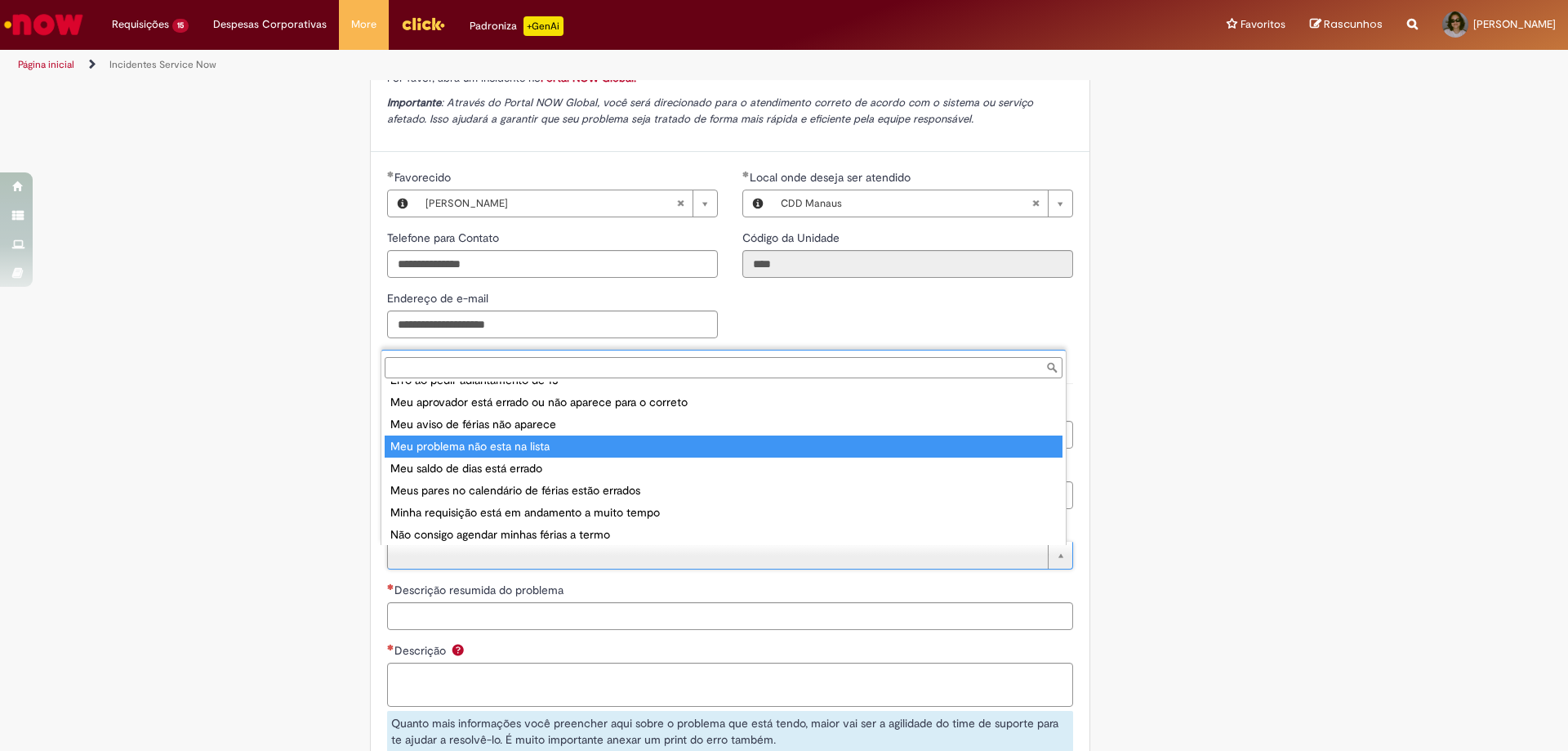 type on "**********" 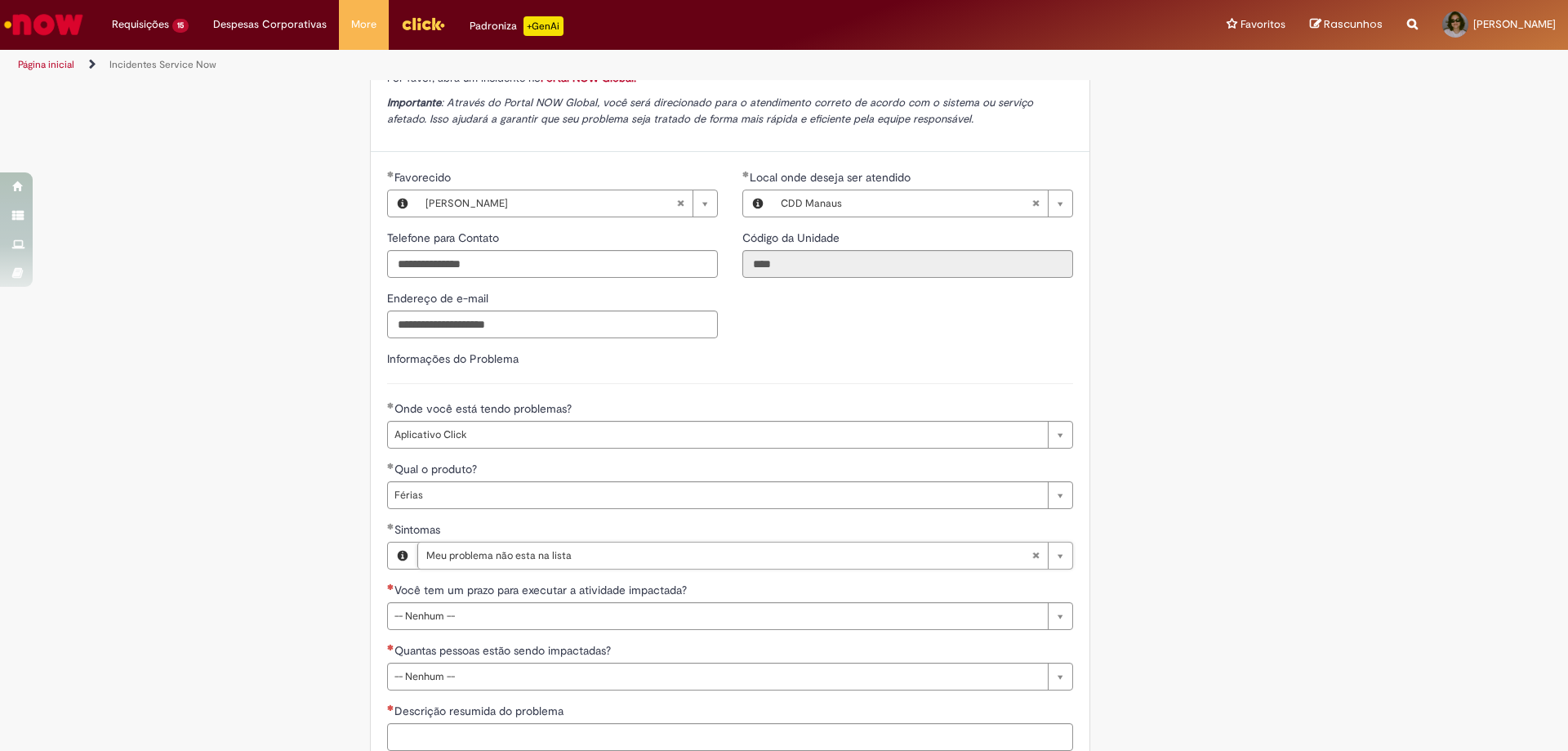 scroll, scrollTop: 637, scrollLeft: 0, axis: vertical 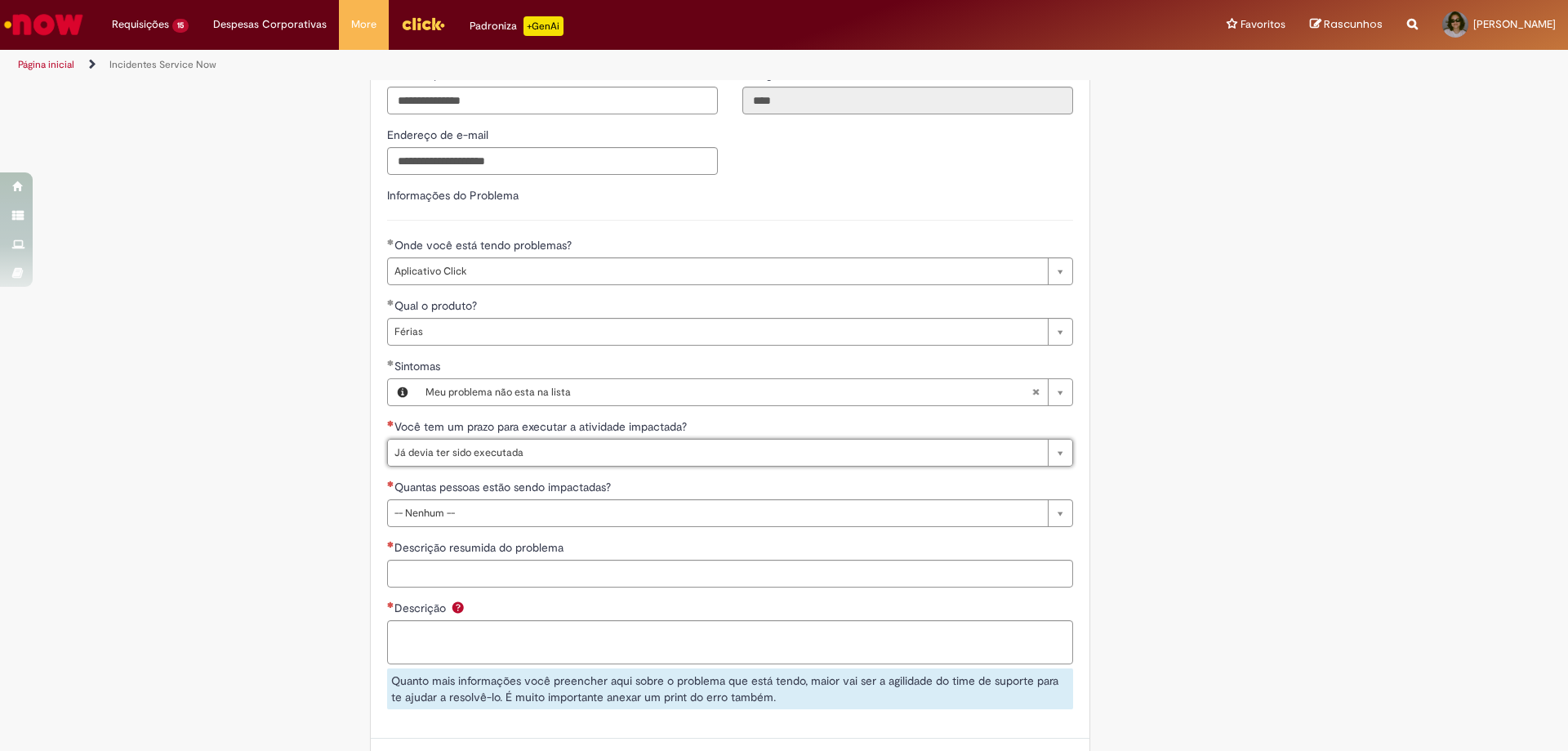 type on "**********" 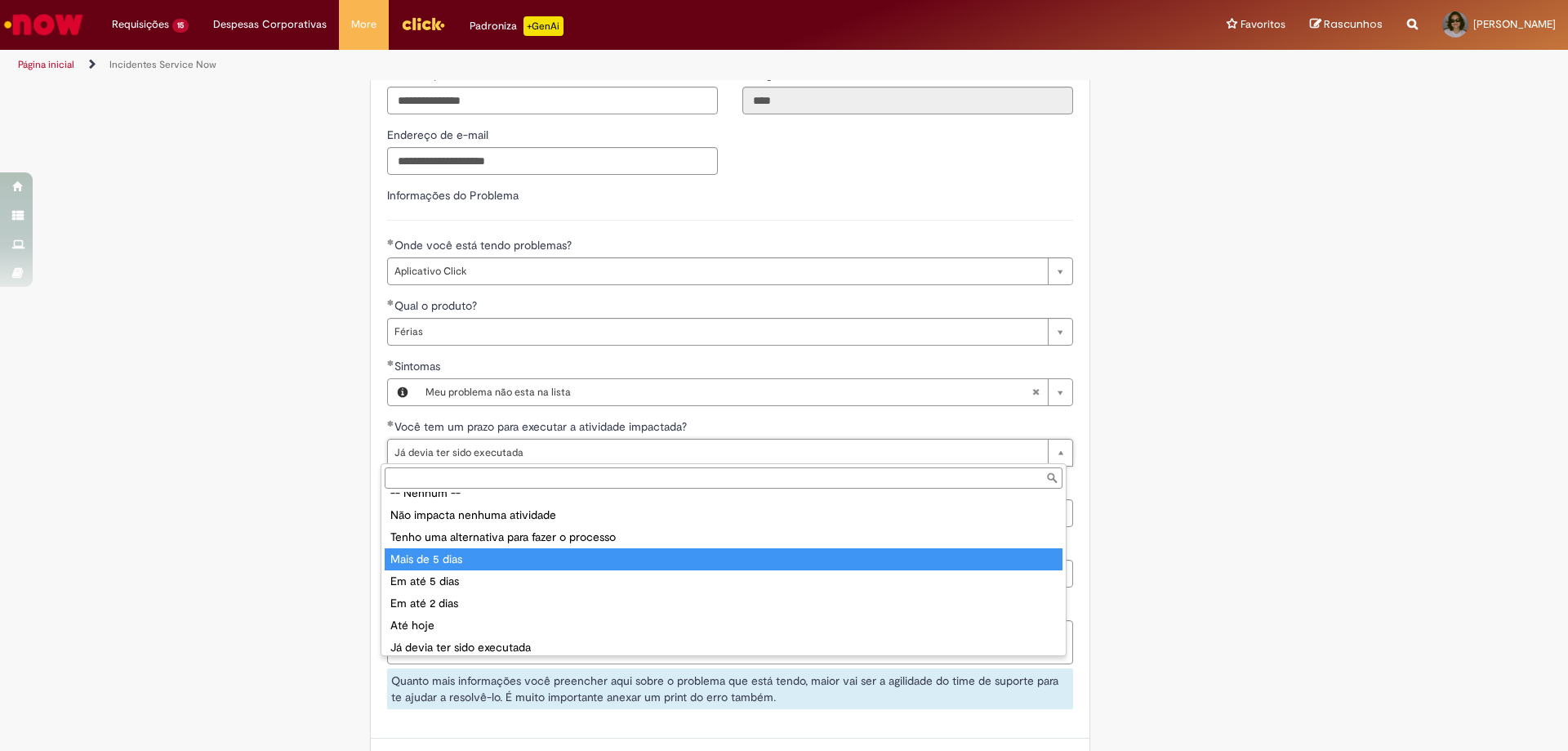 scroll, scrollTop: 0, scrollLeft: 0, axis: both 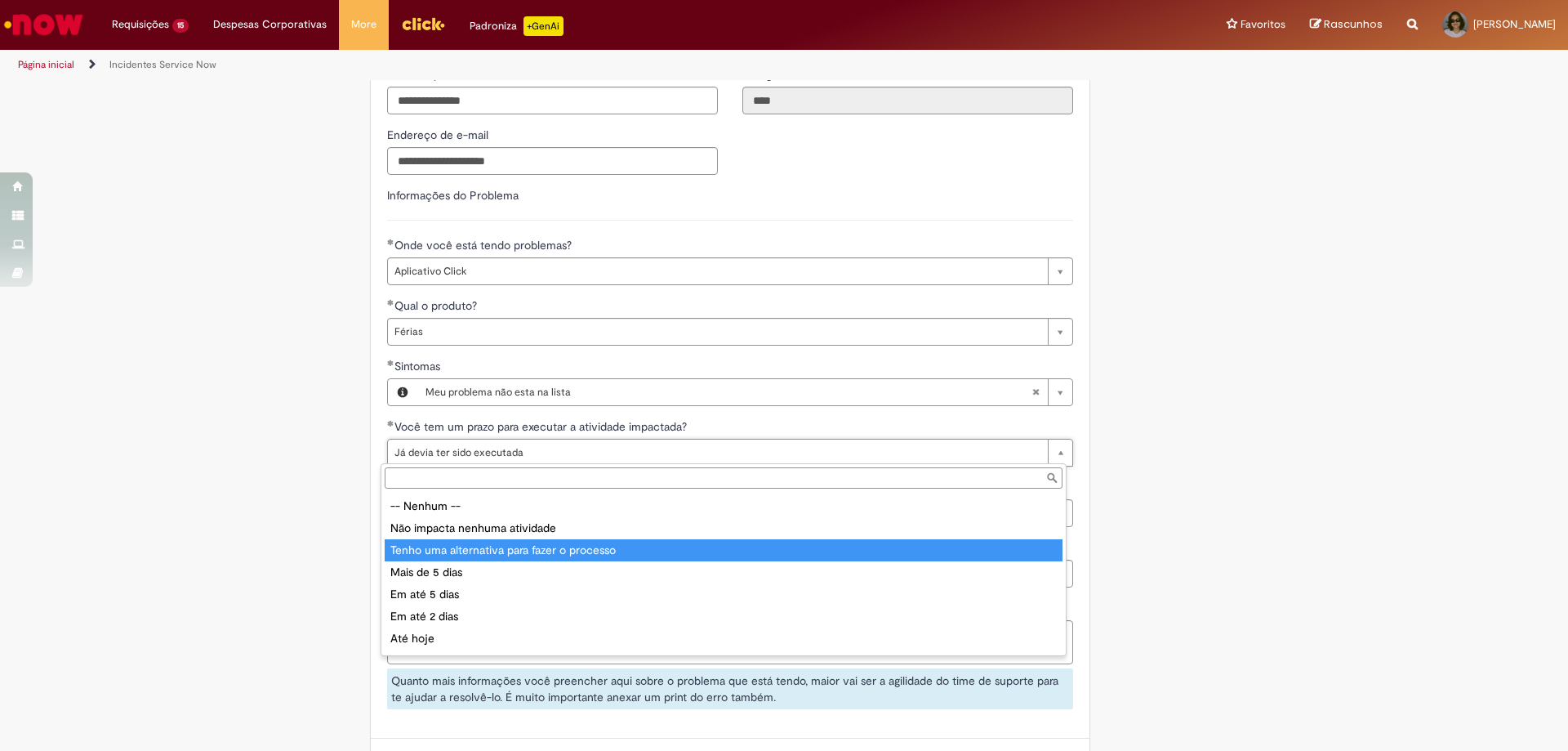 type on "**********" 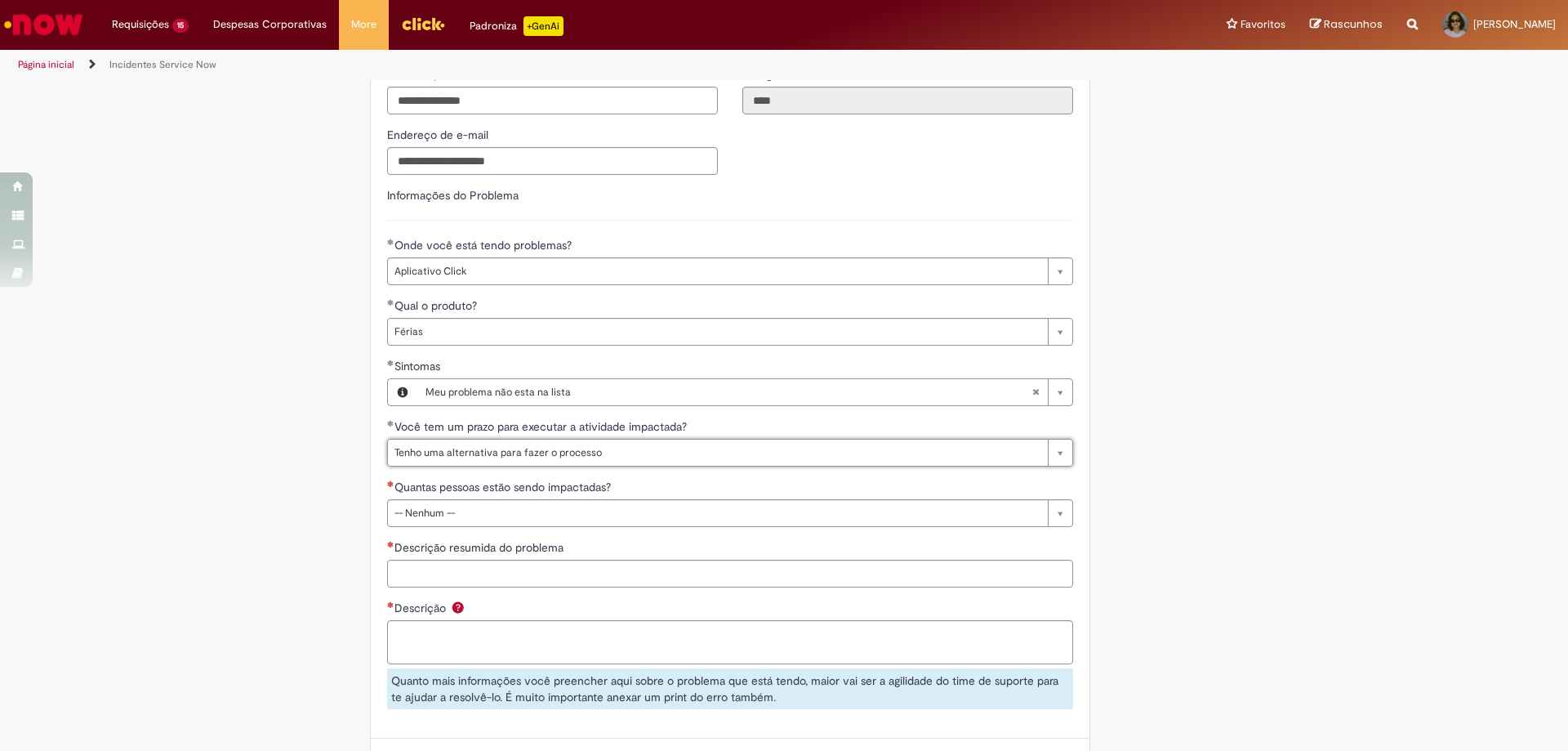 scroll, scrollTop: 0, scrollLeft: 139, axis: horizontal 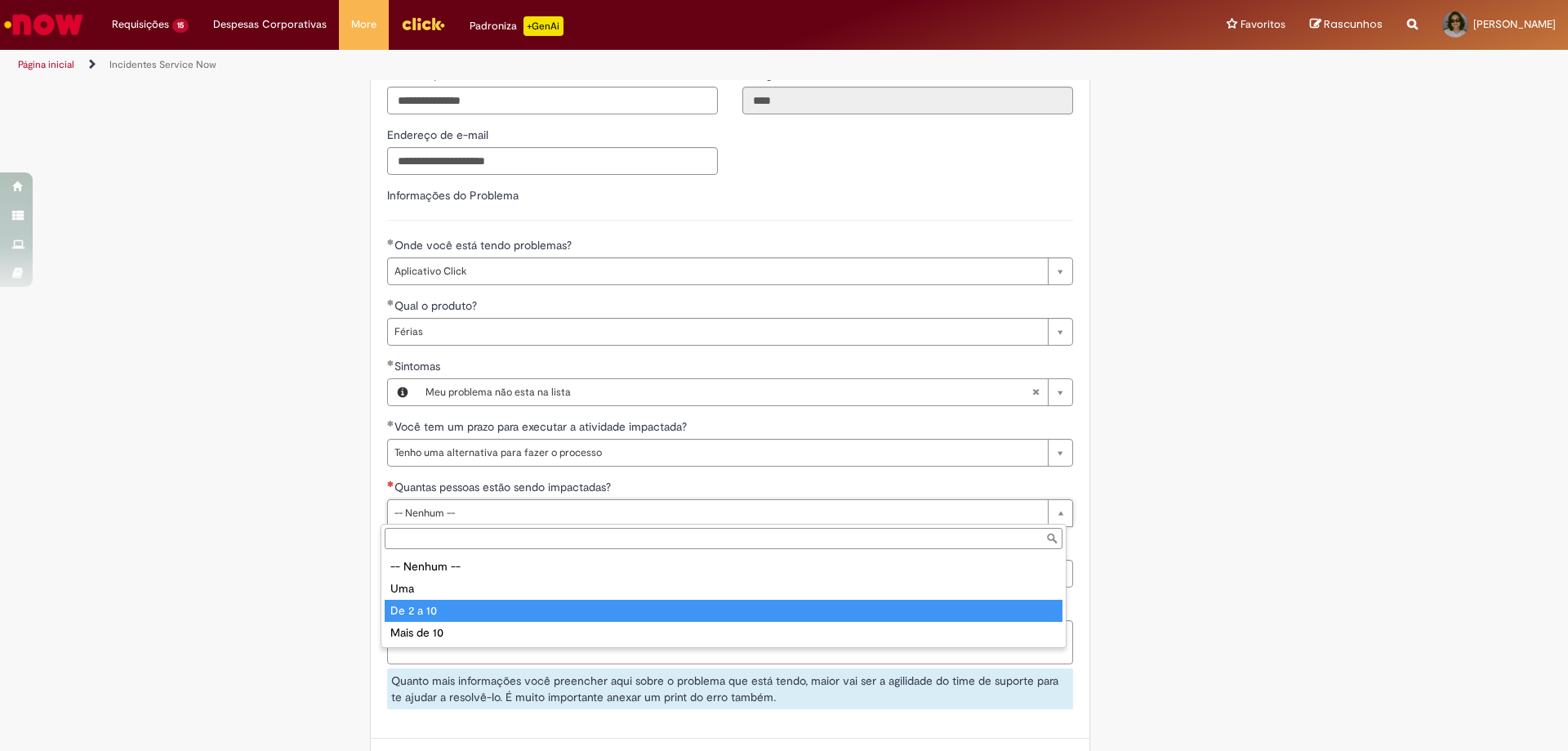 type on "*********" 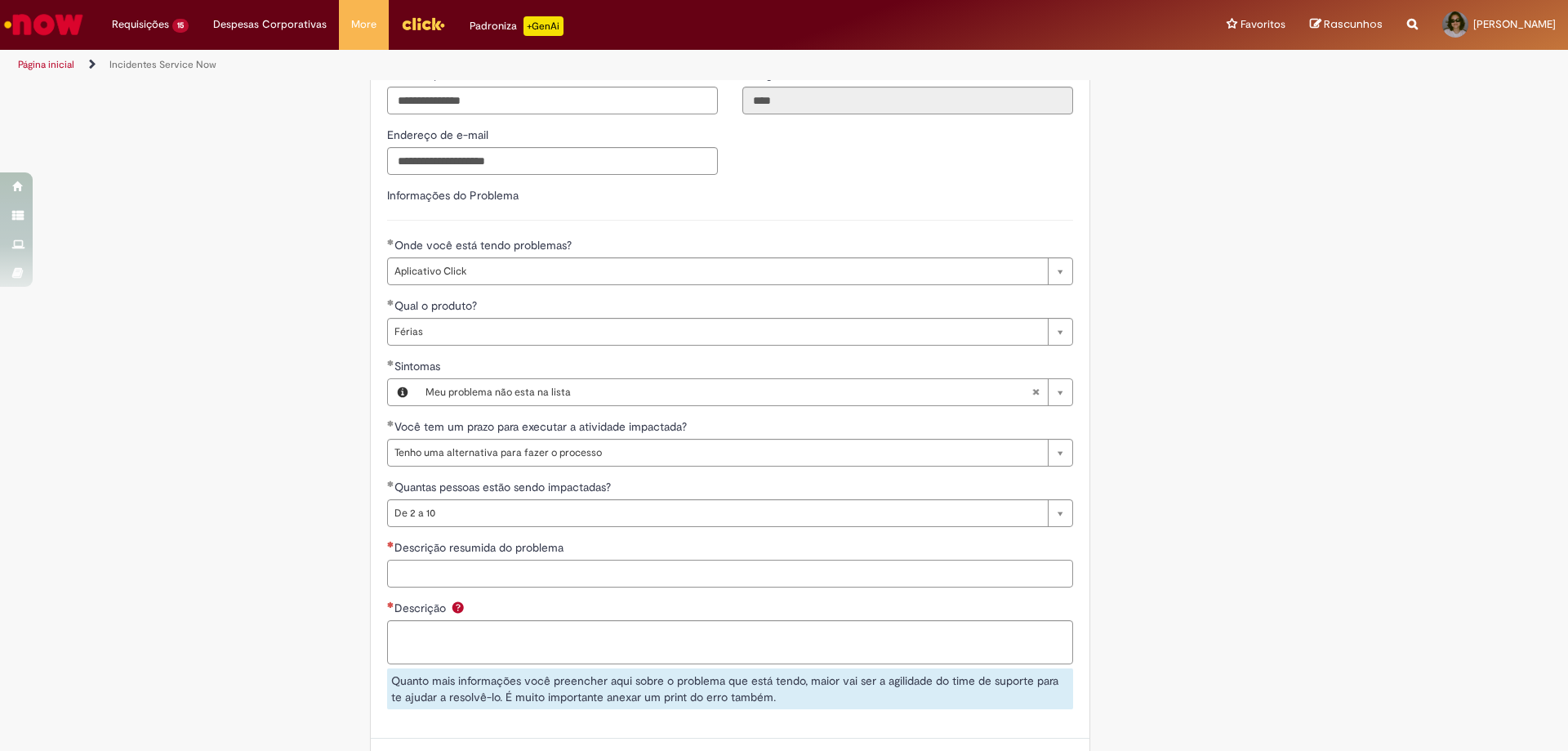 click on "Descrição resumida do problema" at bounding box center [730, 574] 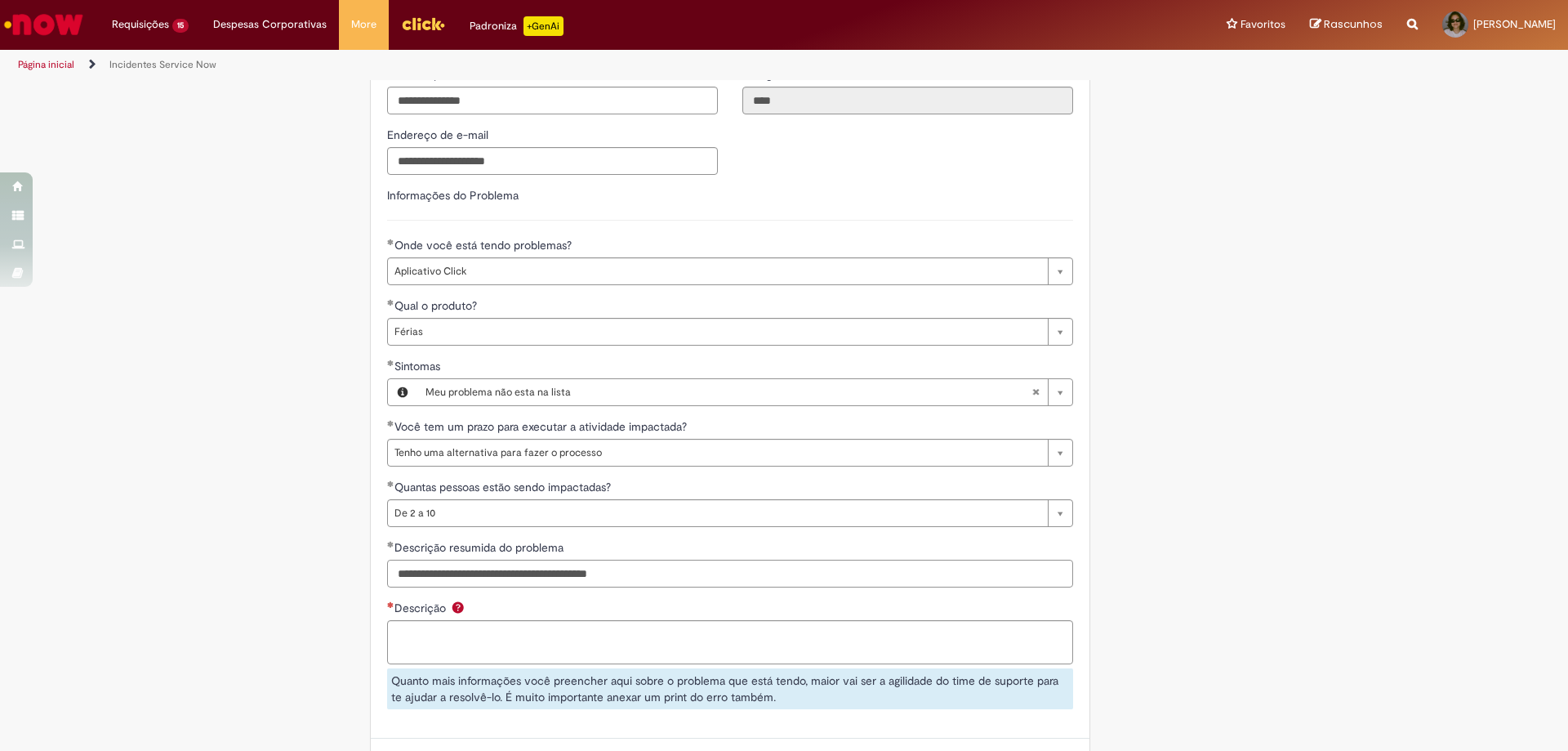 click on "**********" at bounding box center [730, 574] 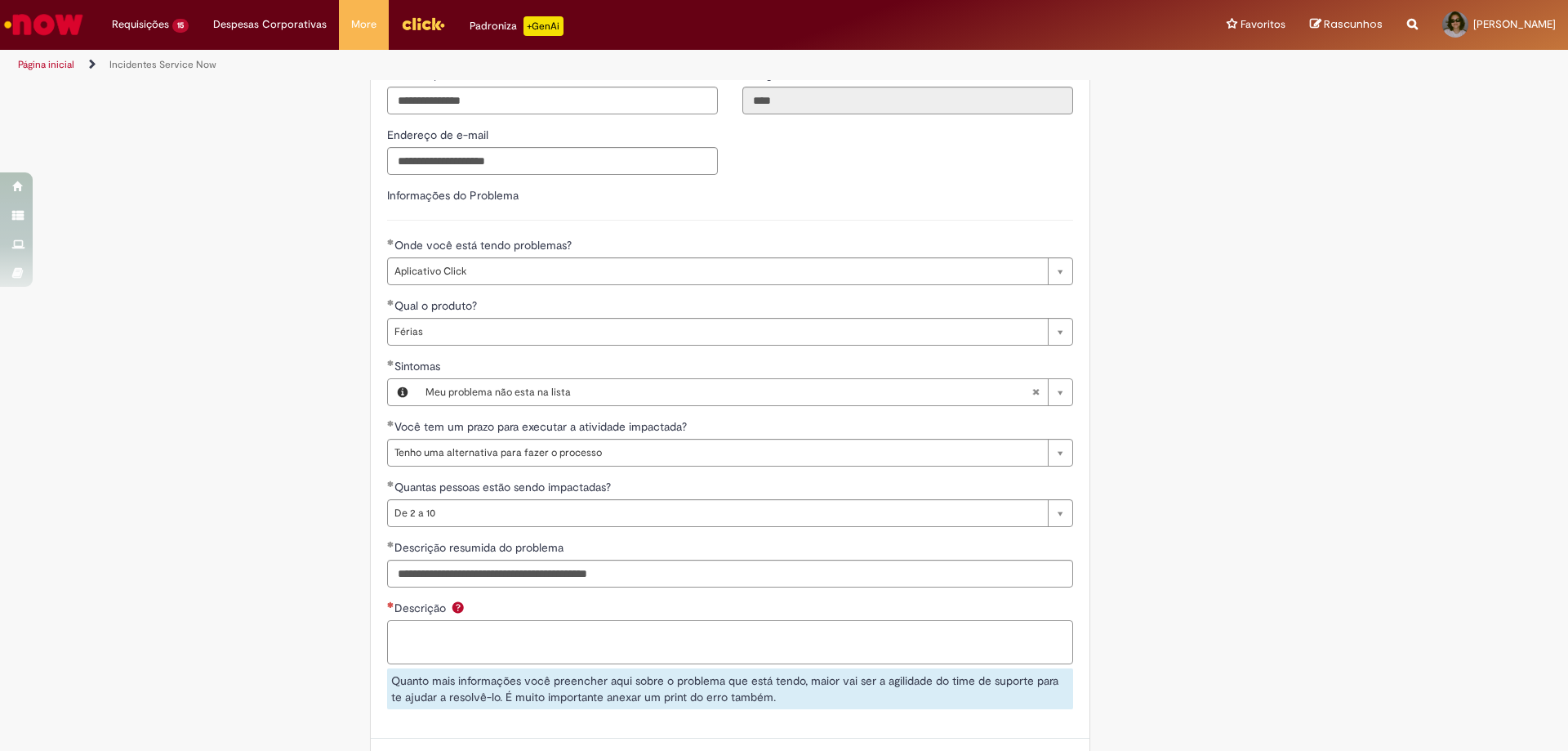 click on "Descrição" at bounding box center [730, 642] 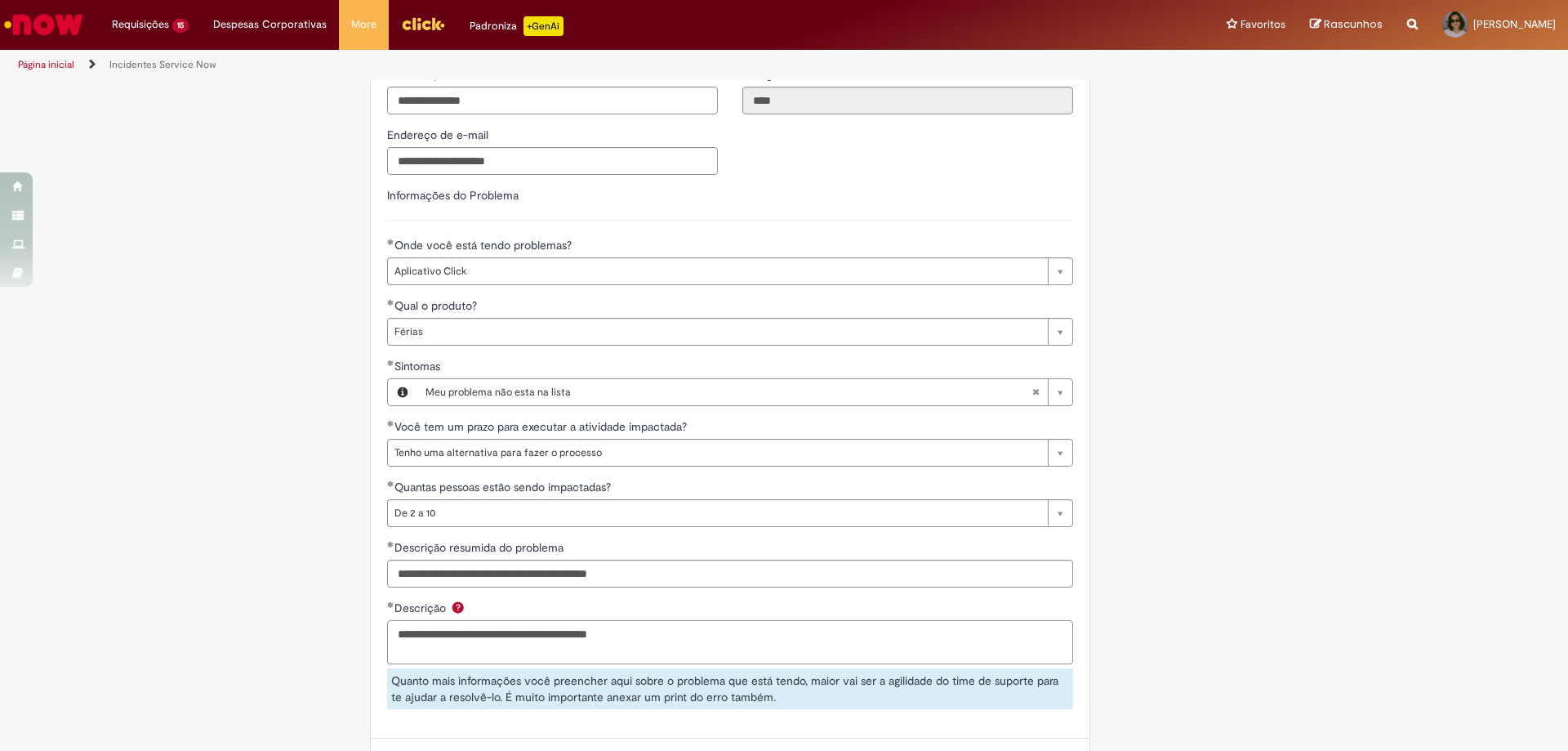 scroll, scrollTop: 776, scrollLeft: 0, axis: vertical 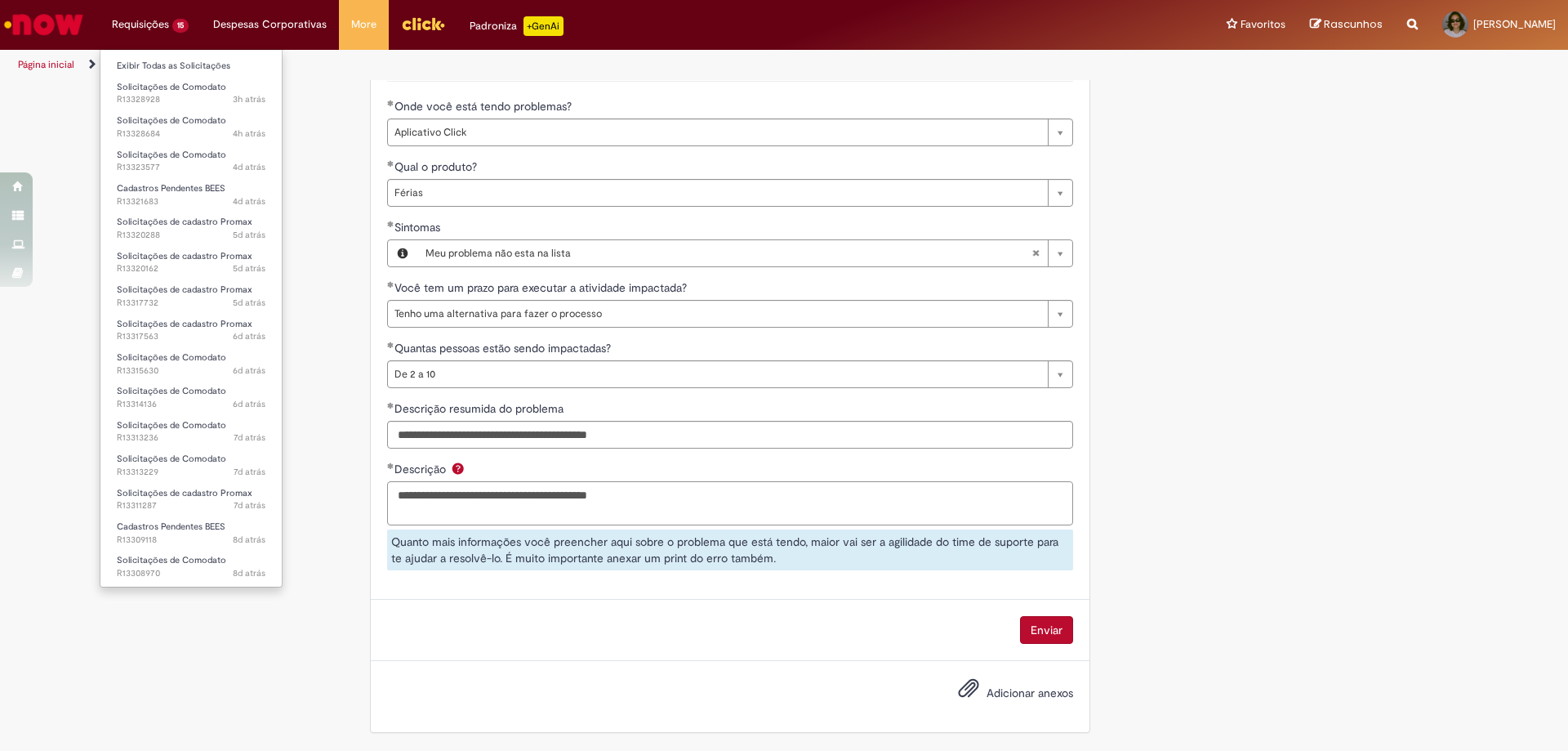 type on "**********" 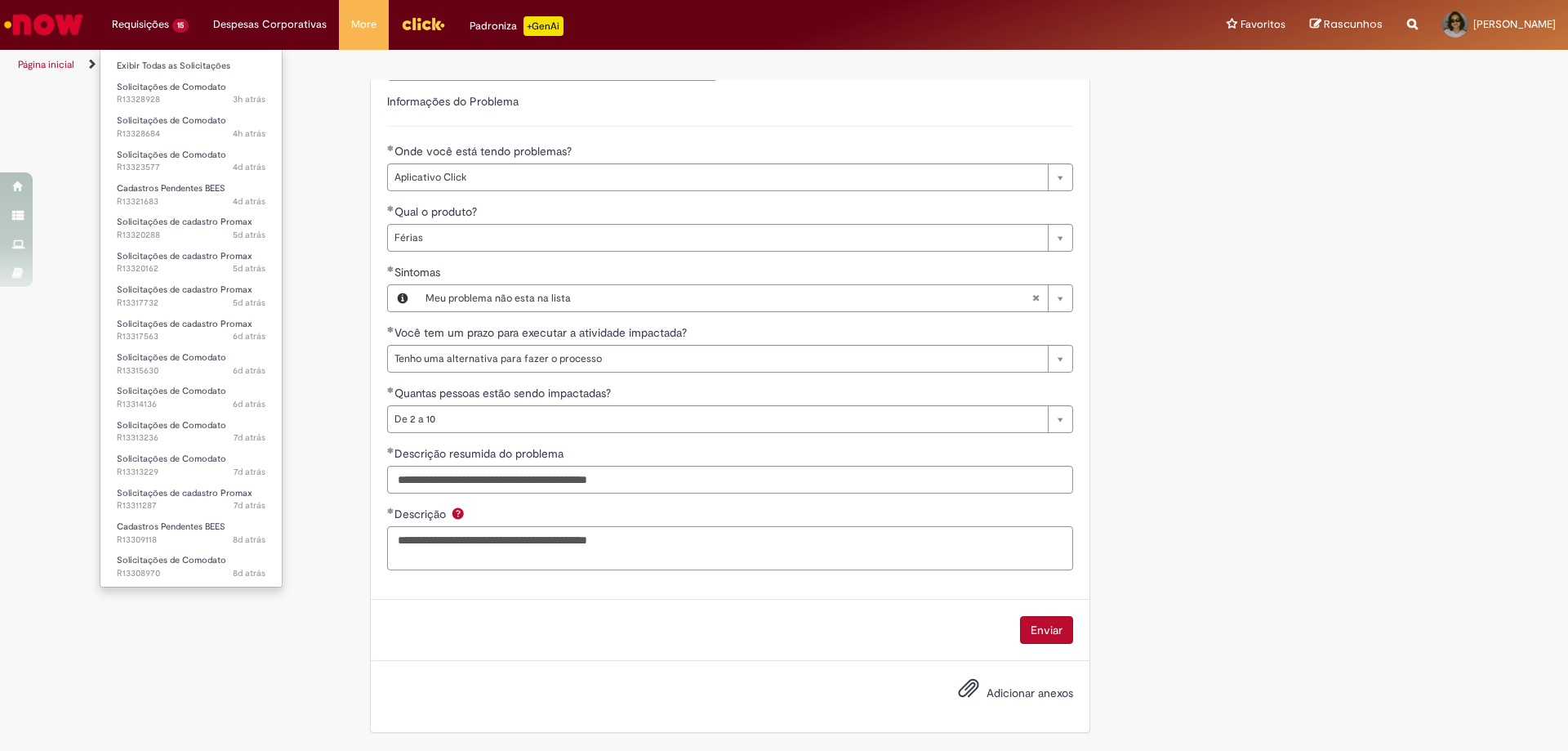 scroll, scrollTop: 731, scrollLeft: 0, axis: vertical 